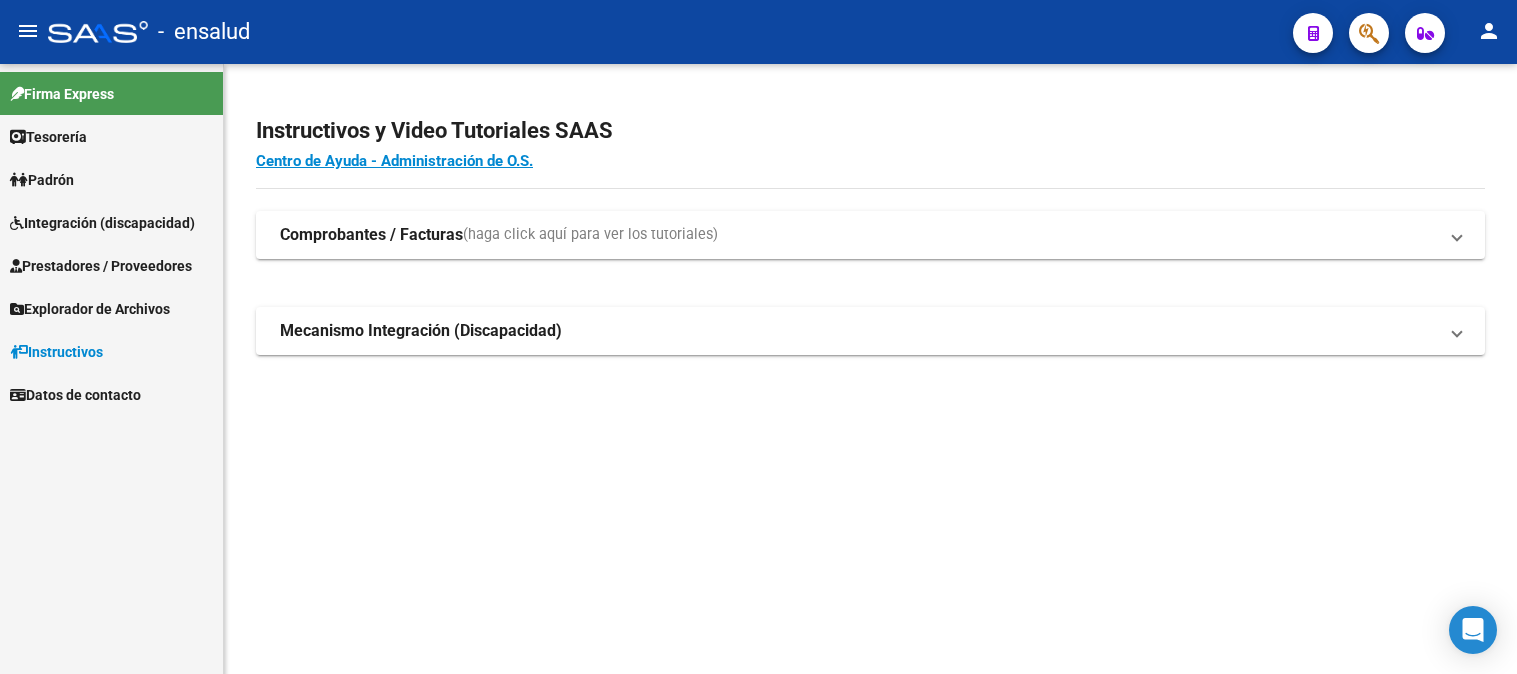 scroll, scrollTop: 0, scrollLeft: 0, axis: both 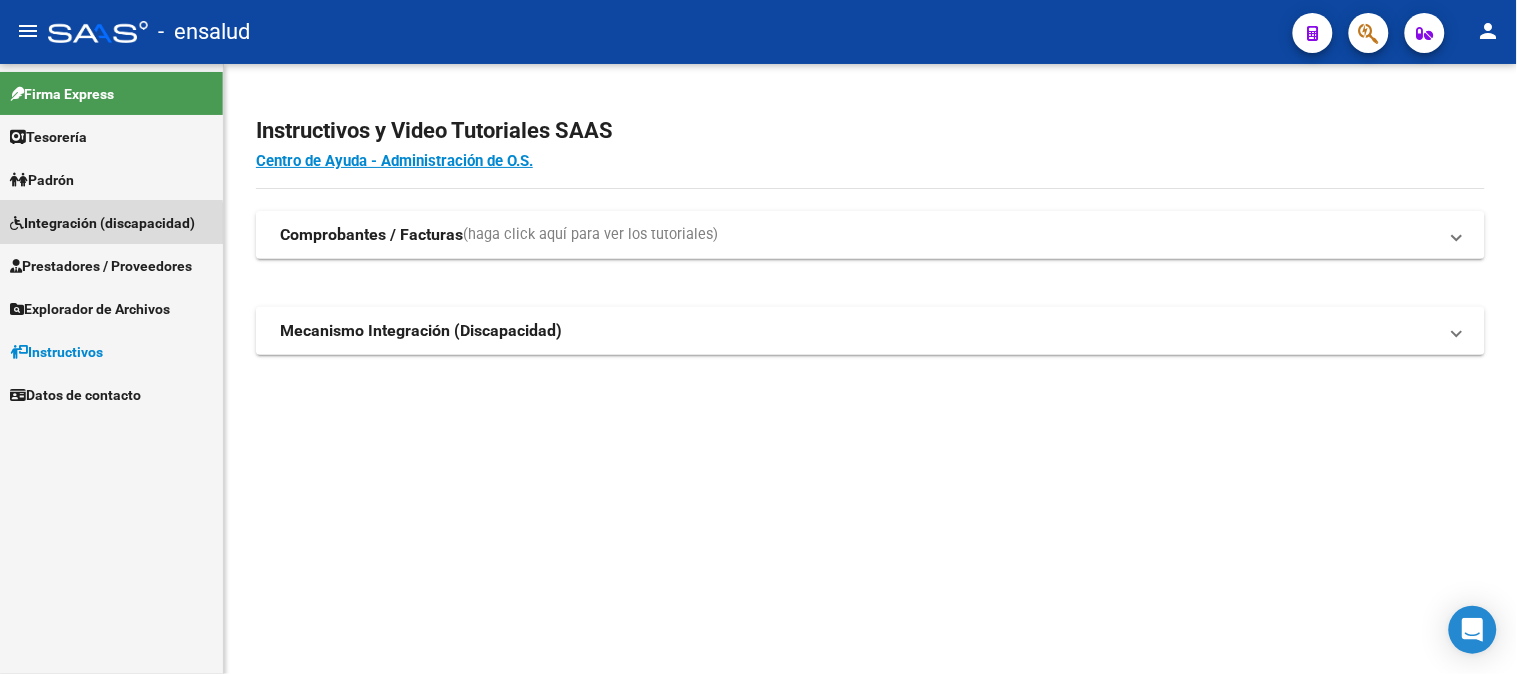 click on "Integración (discapacidad)" at bounding box center [102, 223] 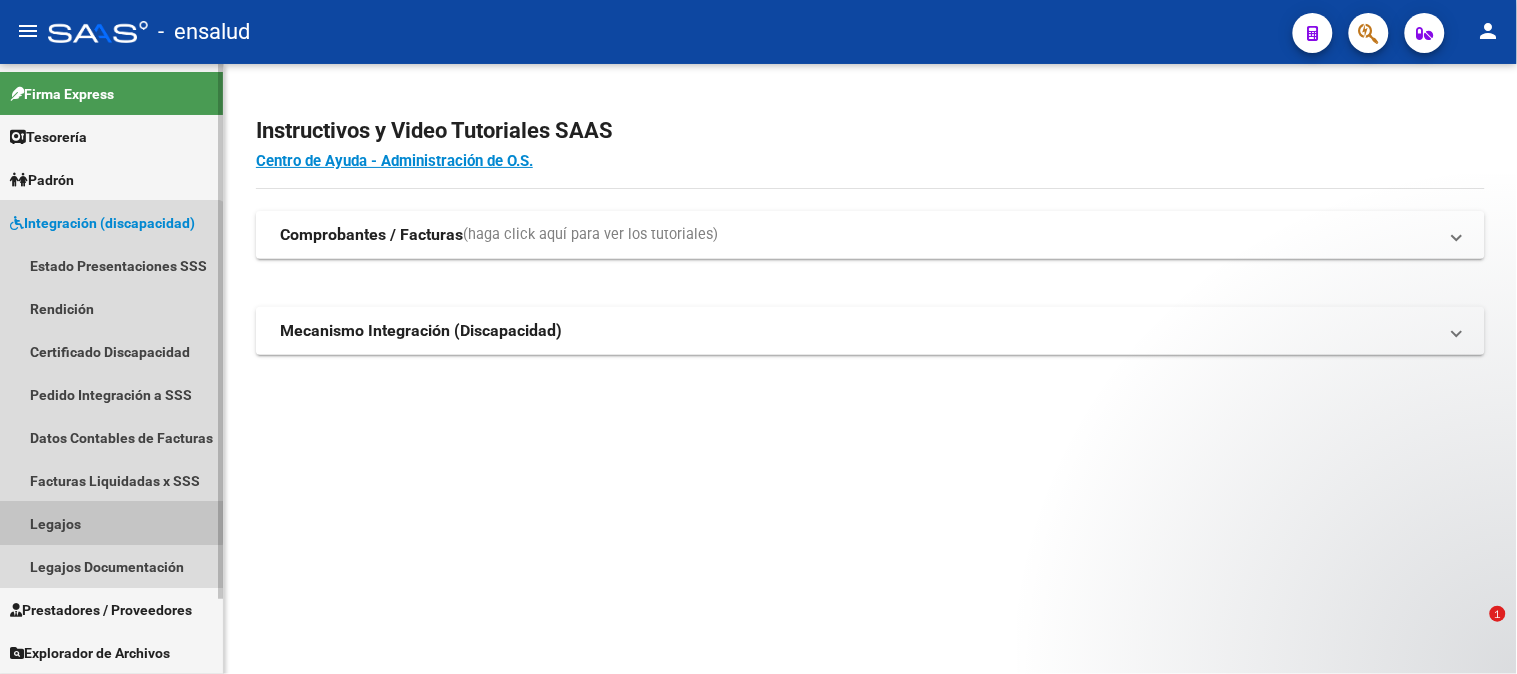 click on "Legajos" at bounding box center [111, 523] 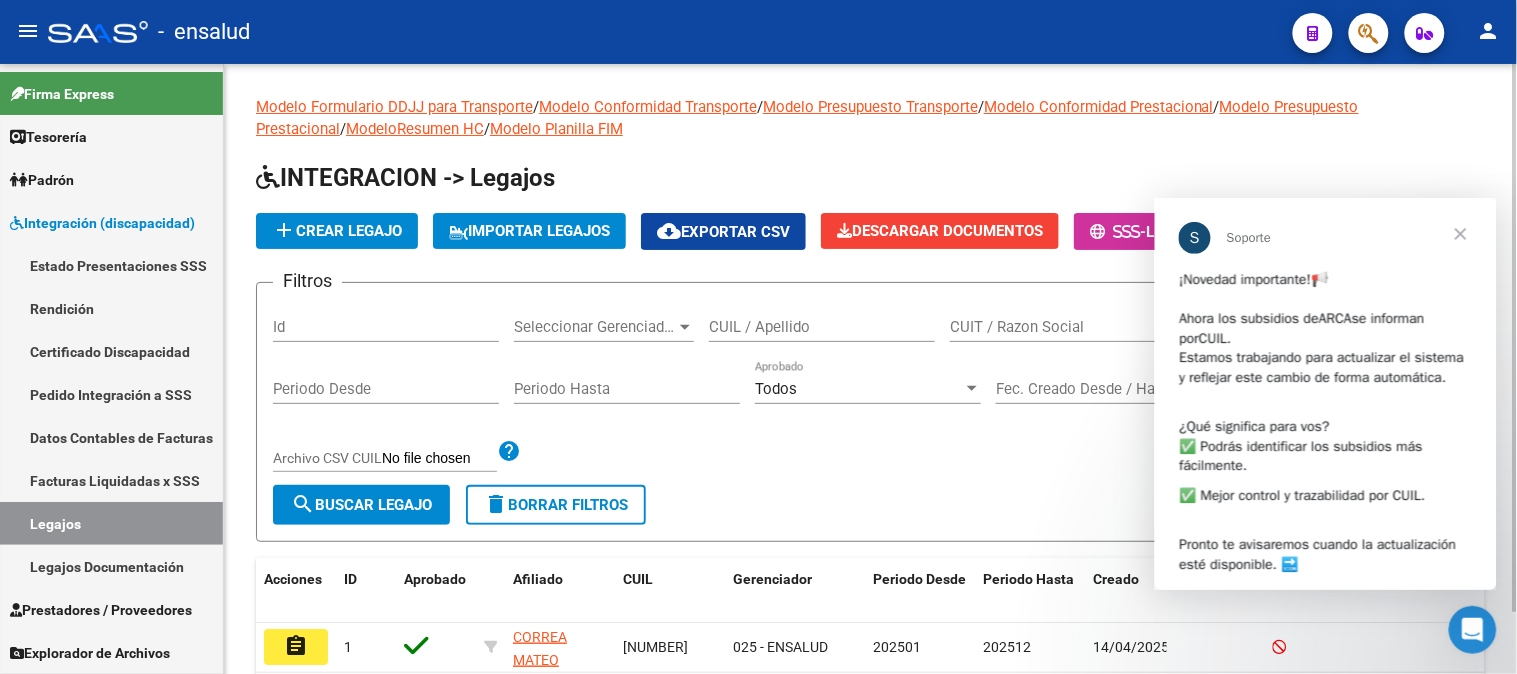 scroll, scrollTop: 0, scrollLeft: 0, axis: both 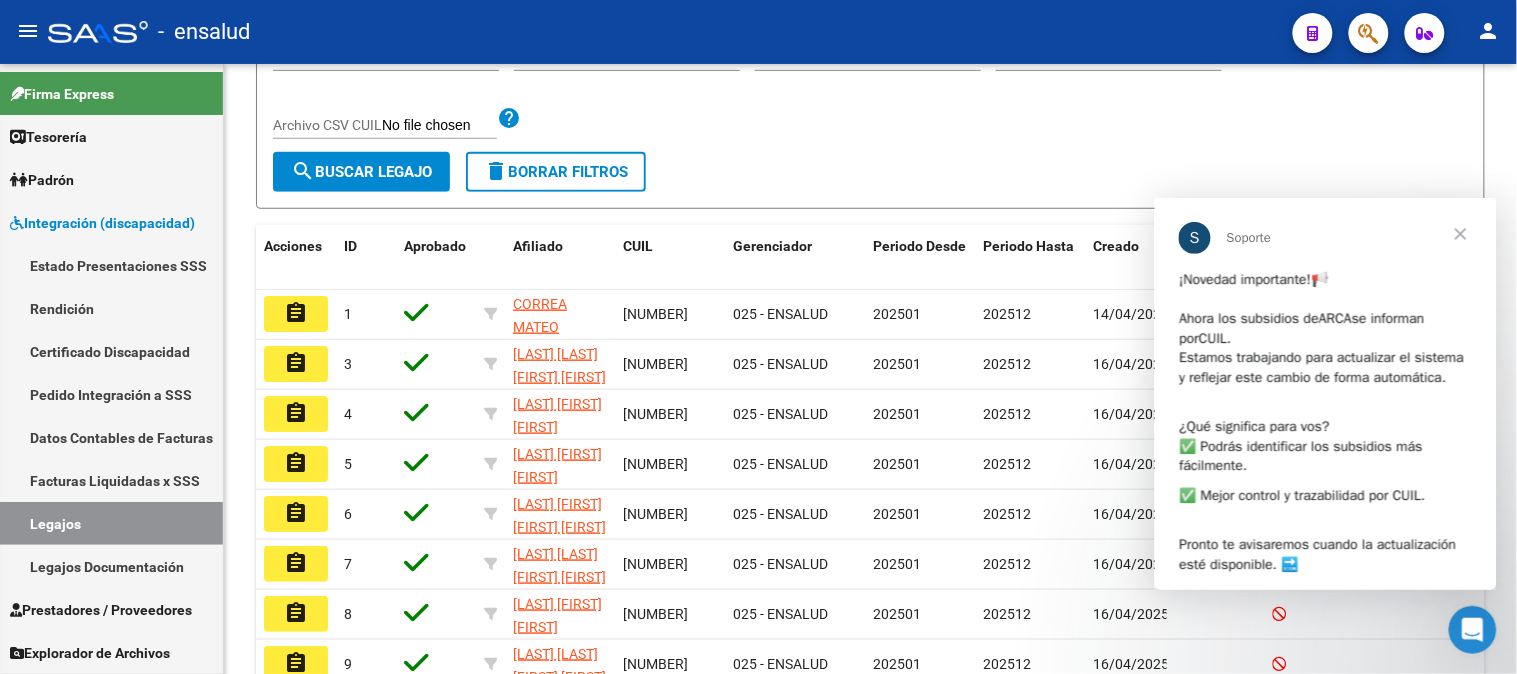 click at bounding box center [1460, 233] 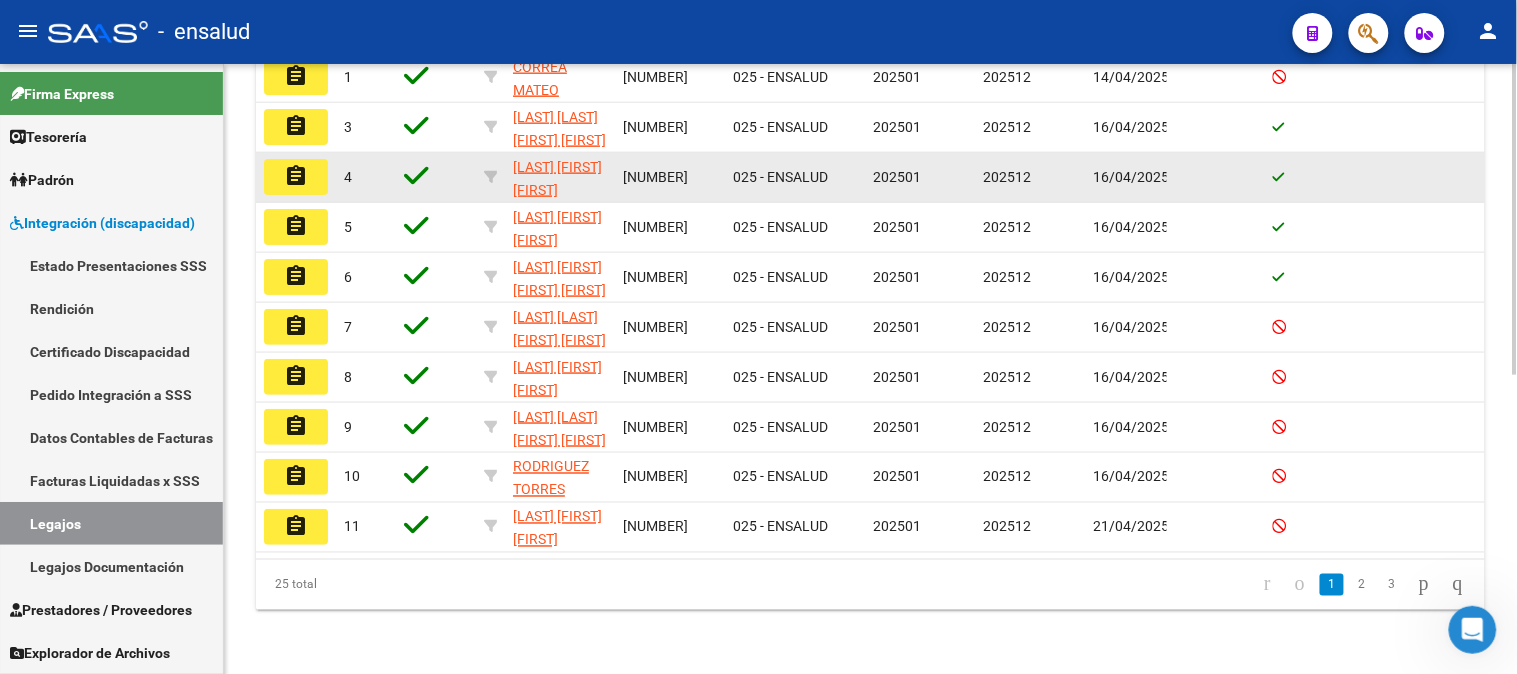 scroll, scrollTop: 586, scrollLeft: 0, axis: vertical 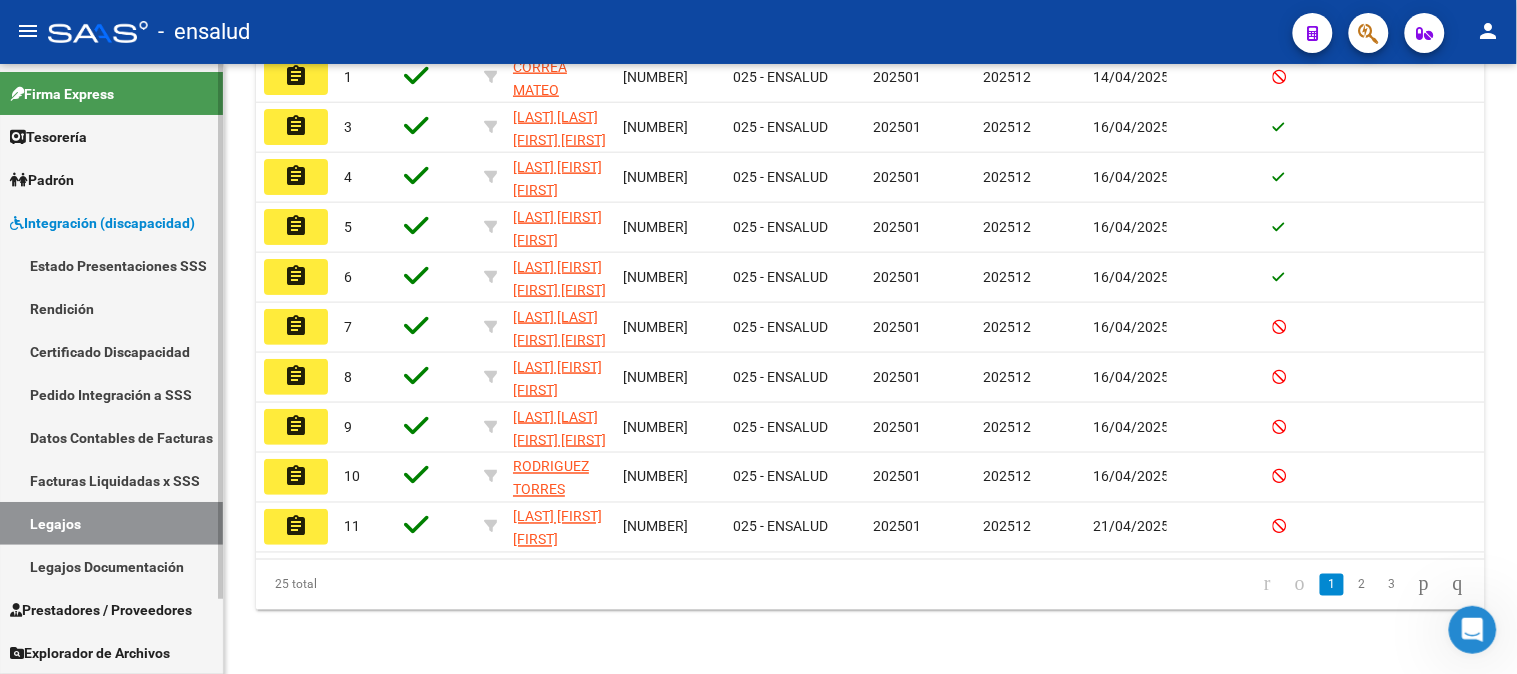 click on "Legajos Documentación" at bounding box center (111, 566) 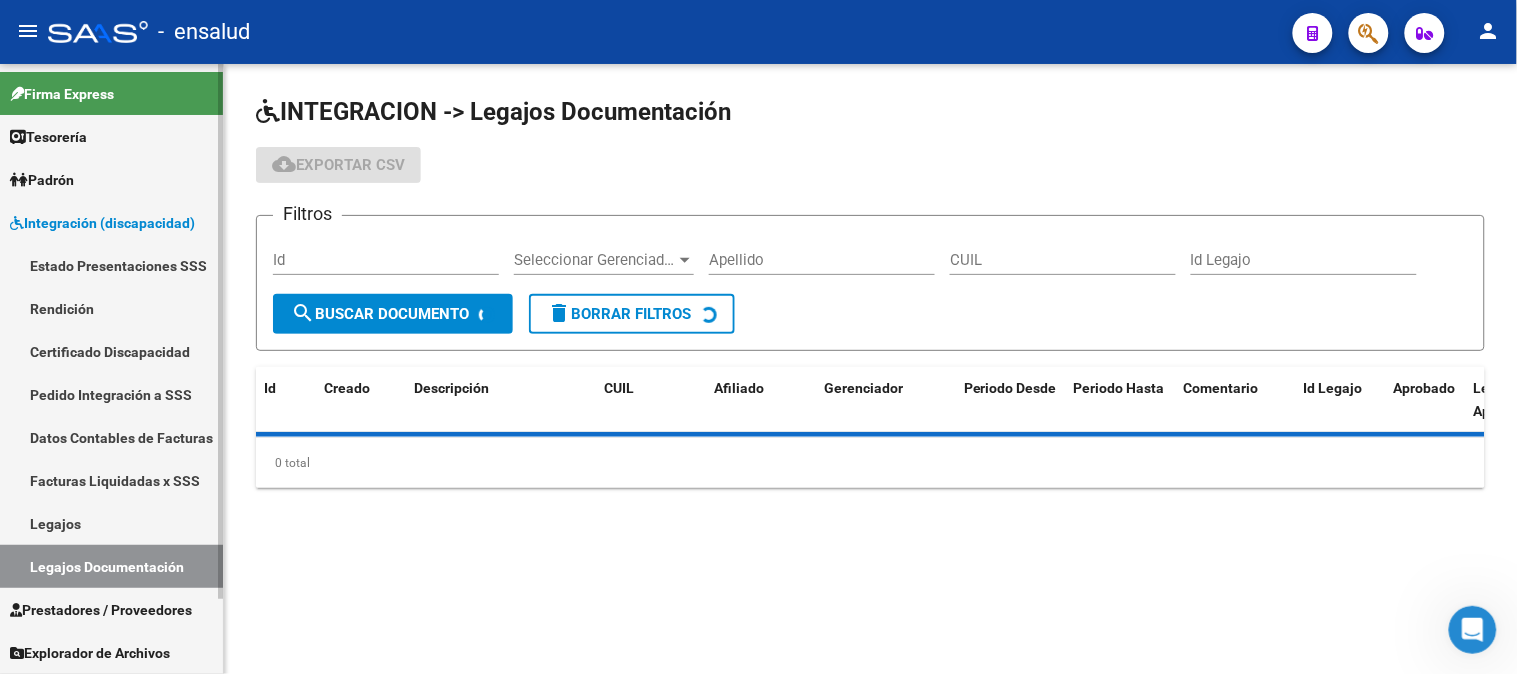 scroll, scrollTop: 0, scrollLeft: 0, axis: both 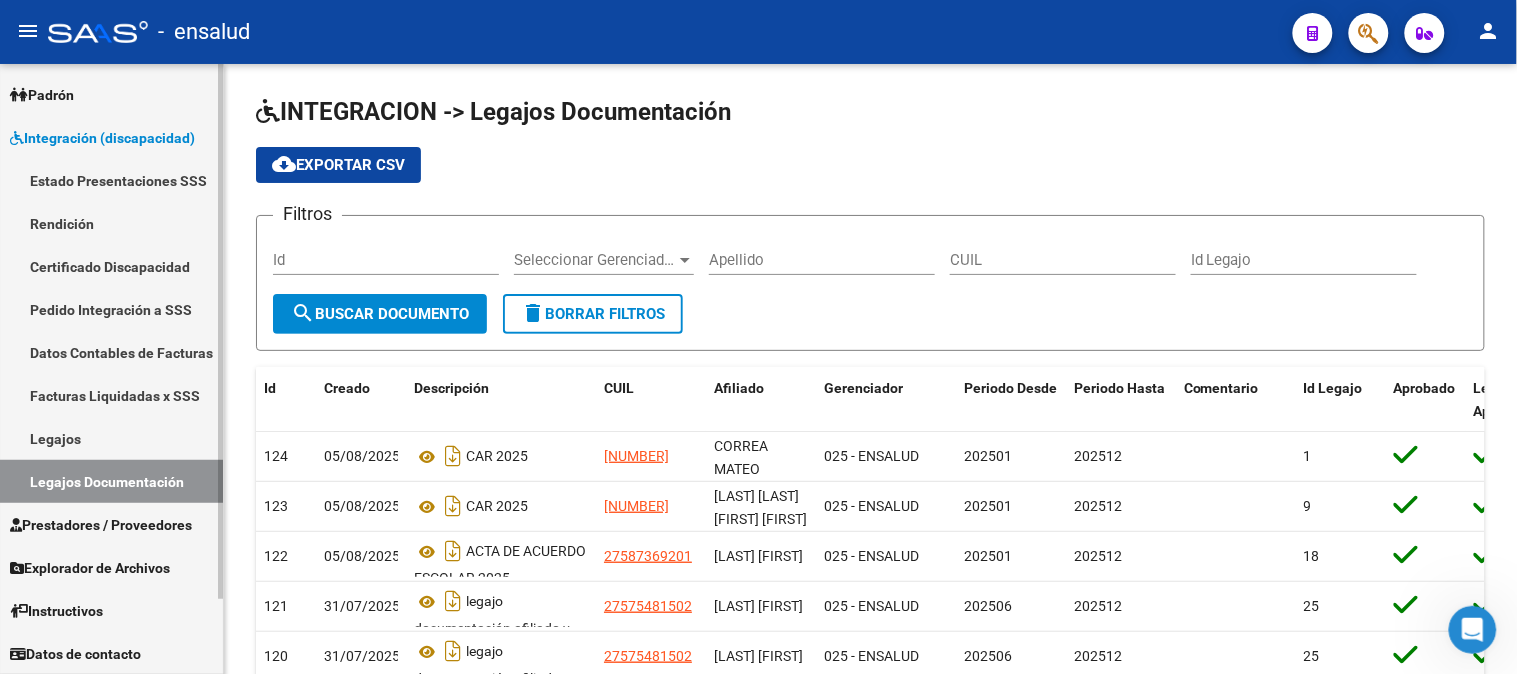 click on "Pedido Integración a SSS" at bounding box center [111, 309] 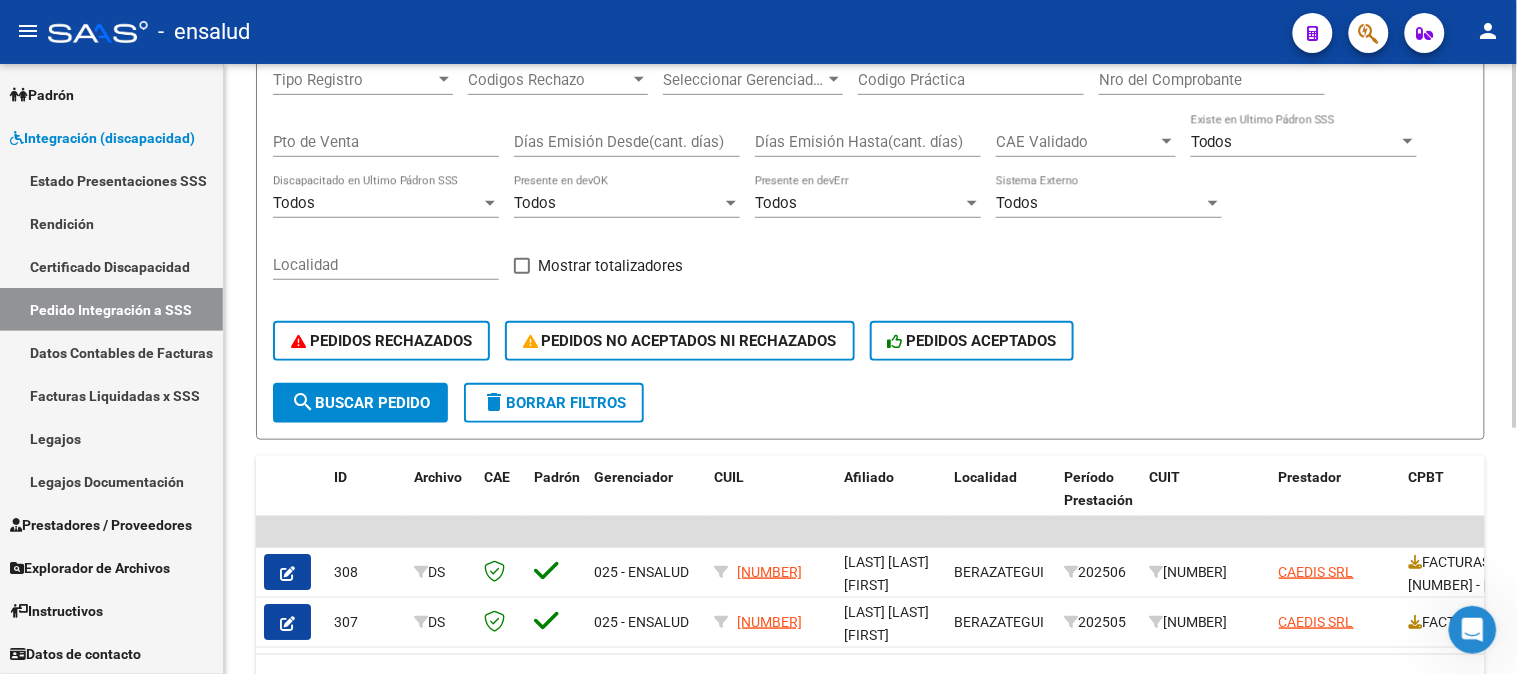 scroll, scrollTop: 333, scrollLeft: 0, axis: vertical 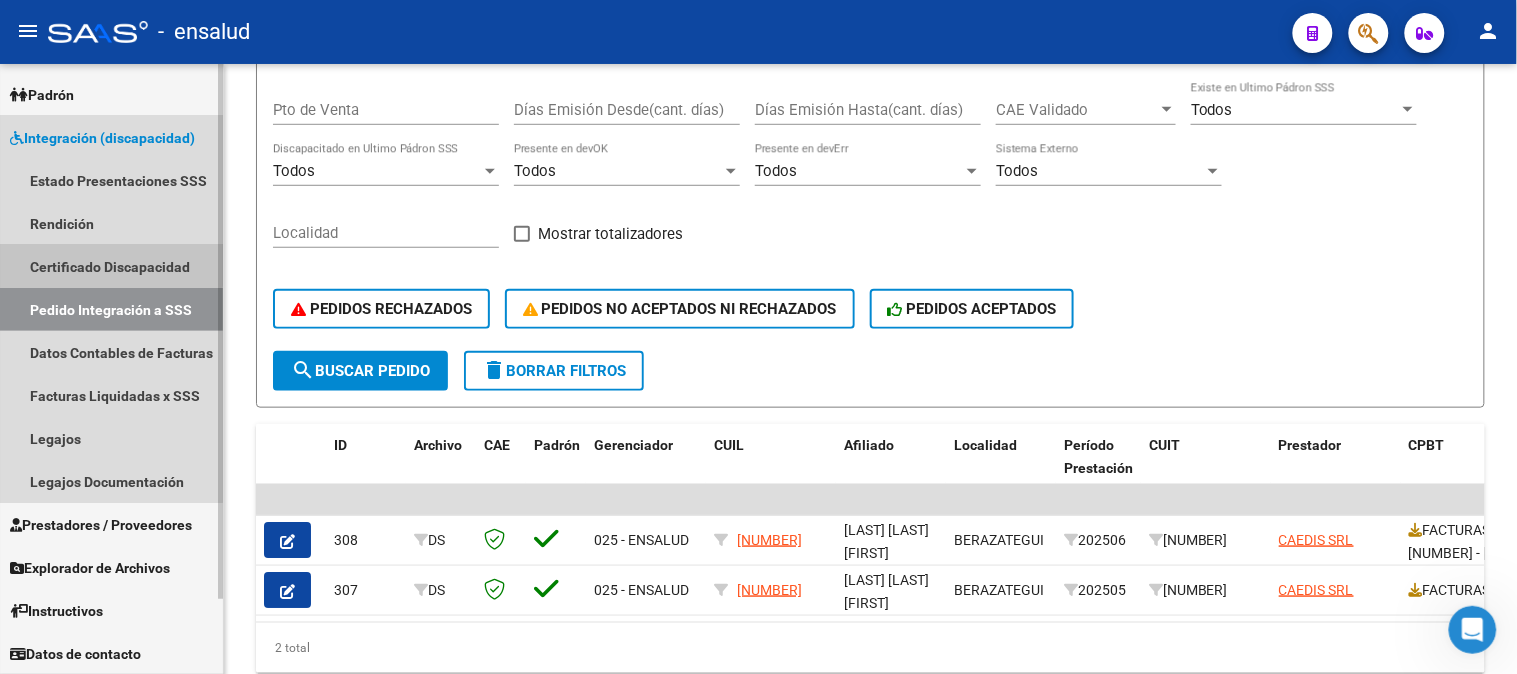 click on "Certificado Discapacidad" at bounding box center (111, 266) 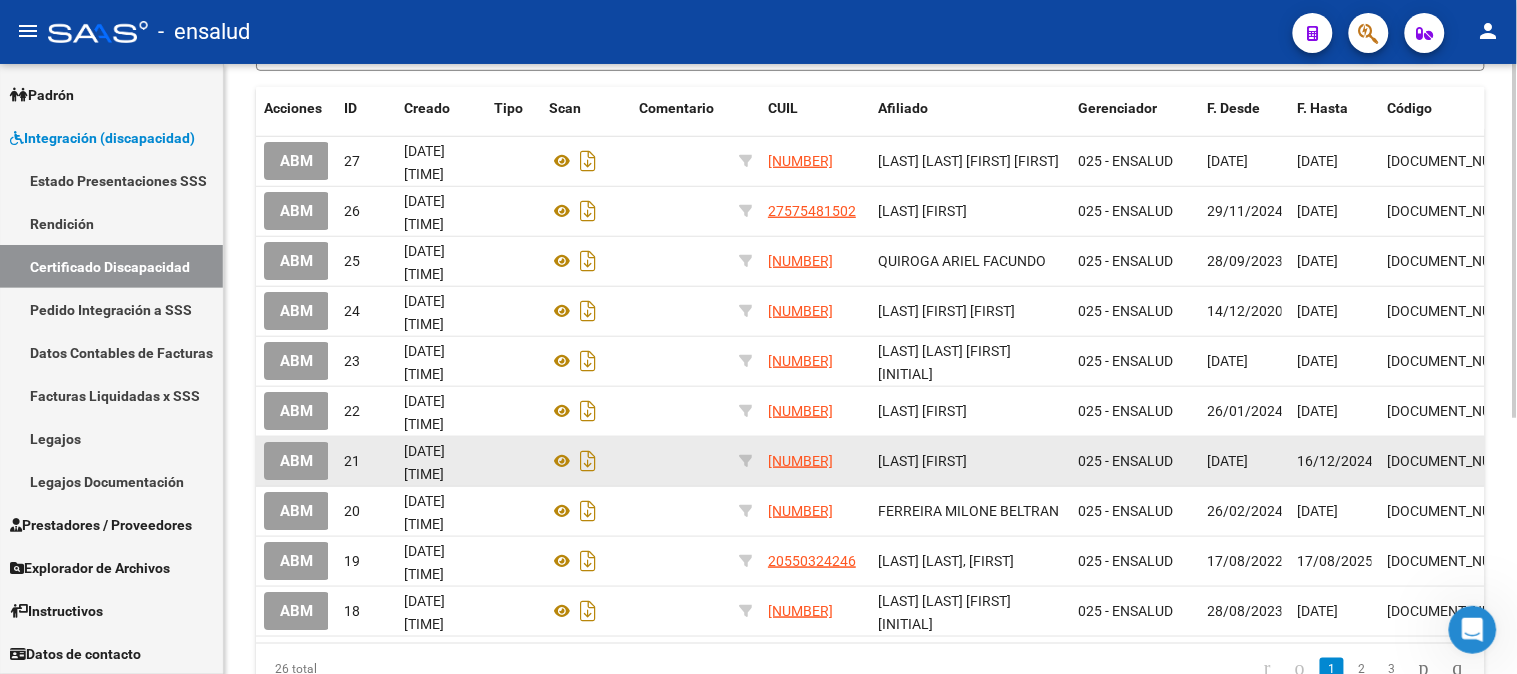 scroll, scrollTop: 441, scrollLeft: 0, axis: vertical 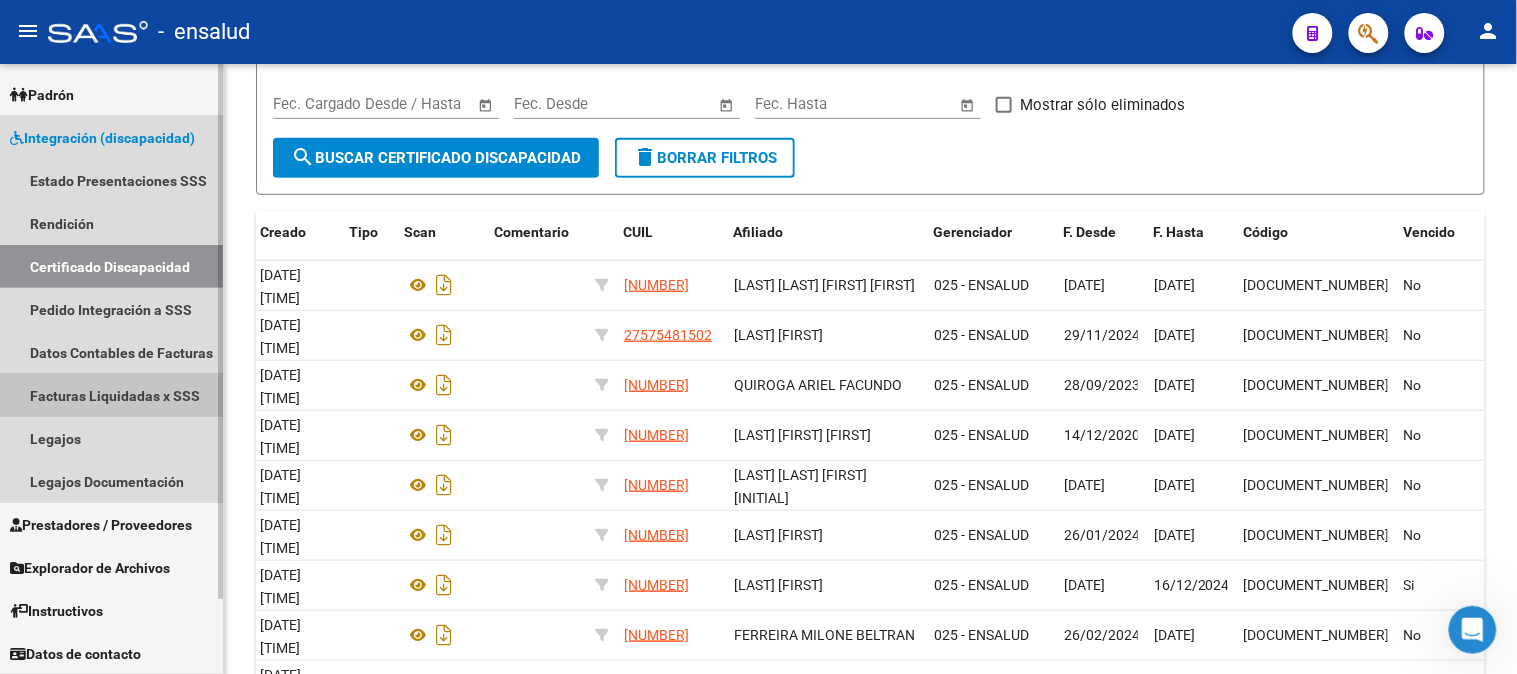 click on "Facturas Liquidadas x SSS" at bounding box center (111, 395) 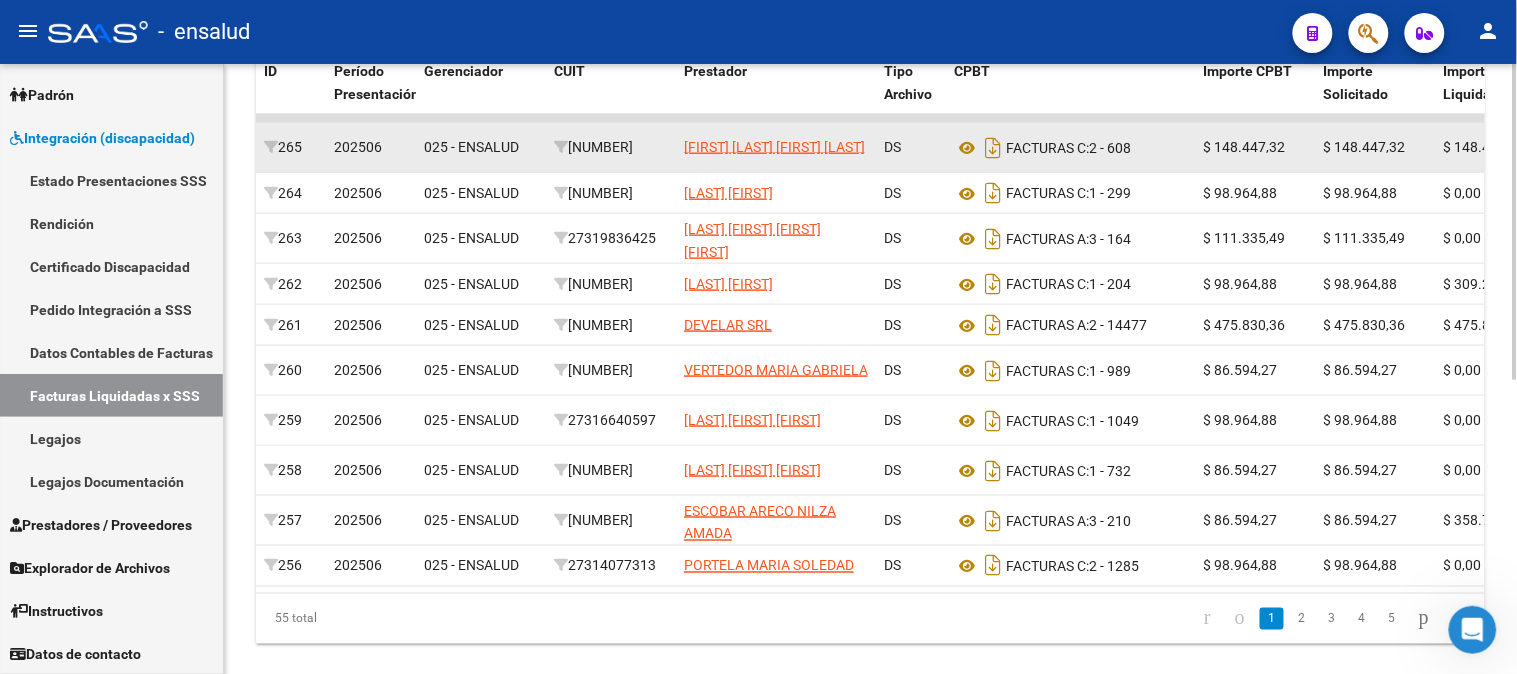 scroll, scrollTop: 552, scrollLeft: 0, axis: vertical 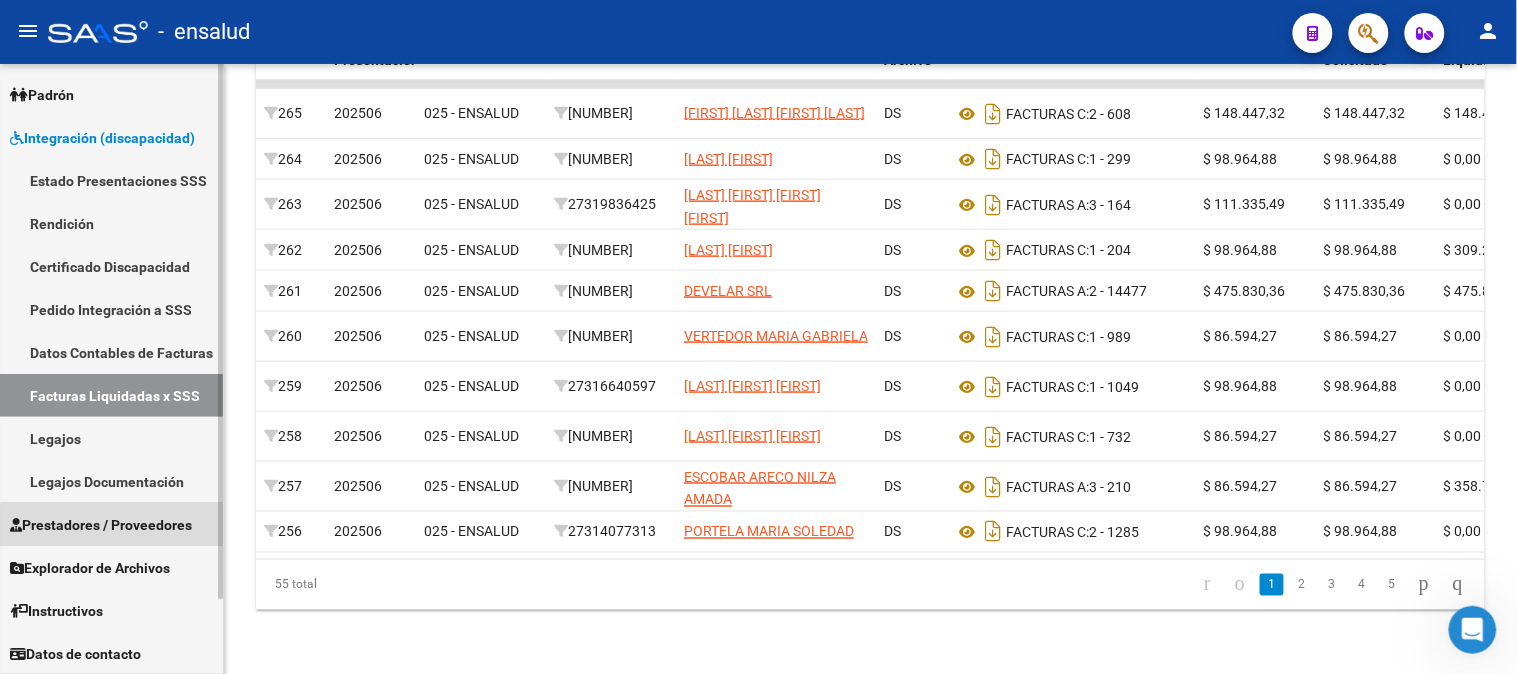 click on "Prestadores / Proveedores" at bounding box center (101, 525) 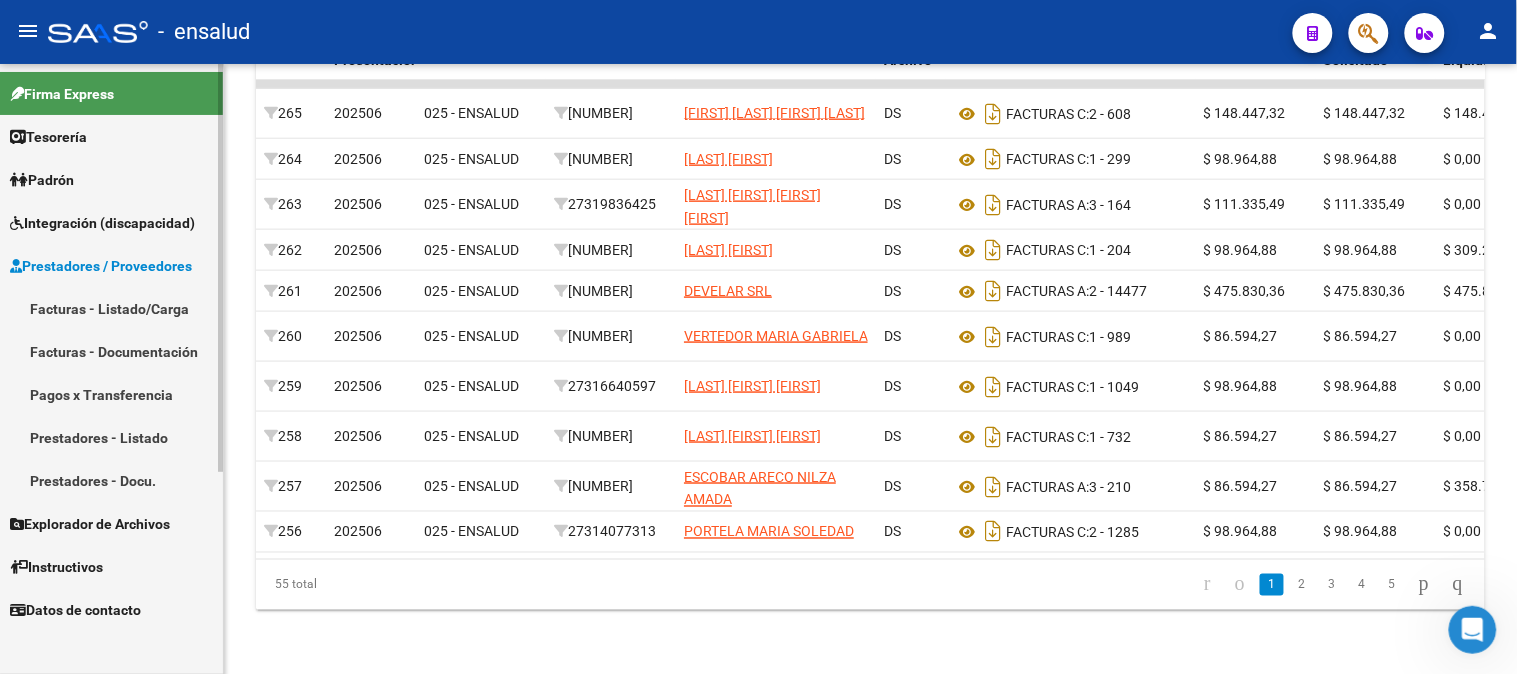 scroll, scrollTop: 0, scrollLeft: 0, axis: both 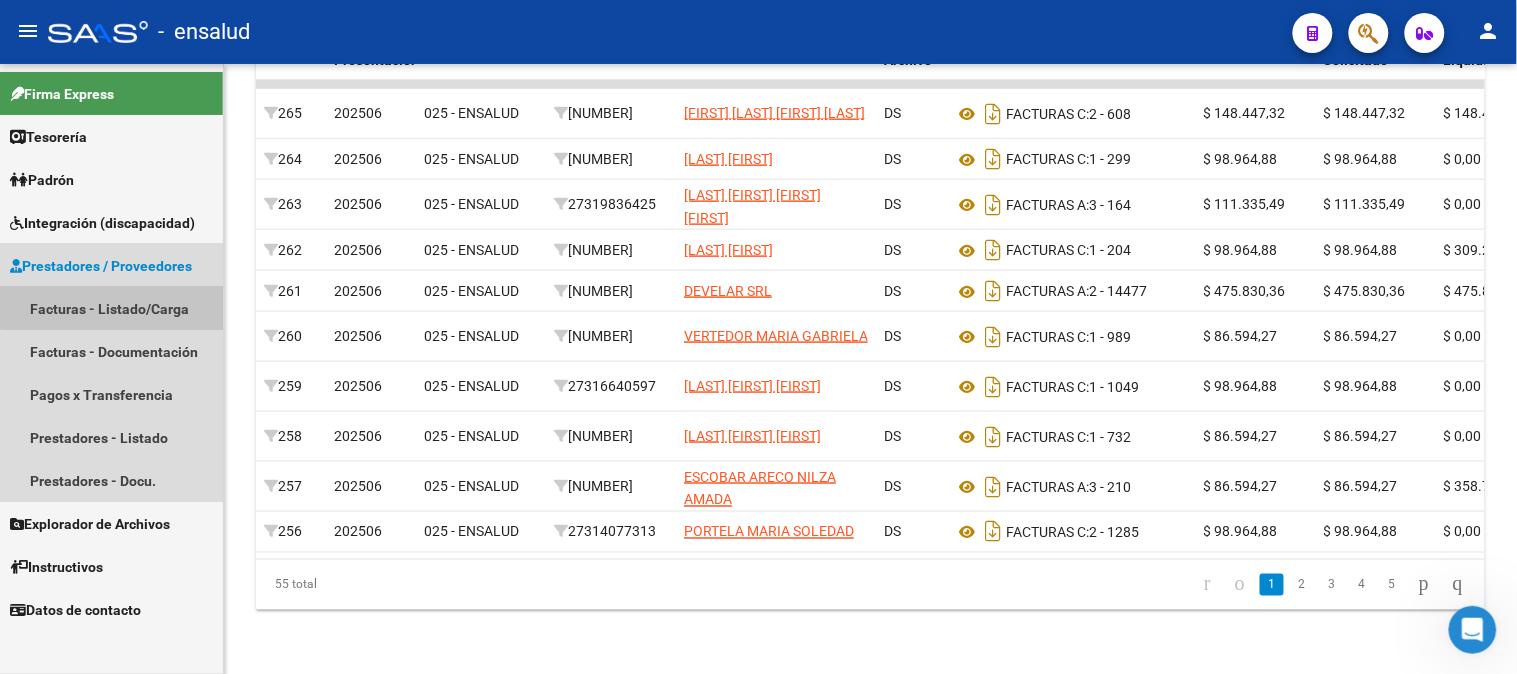 click on "Facturas - Listado/Carga" at bounding box center [111, 308] 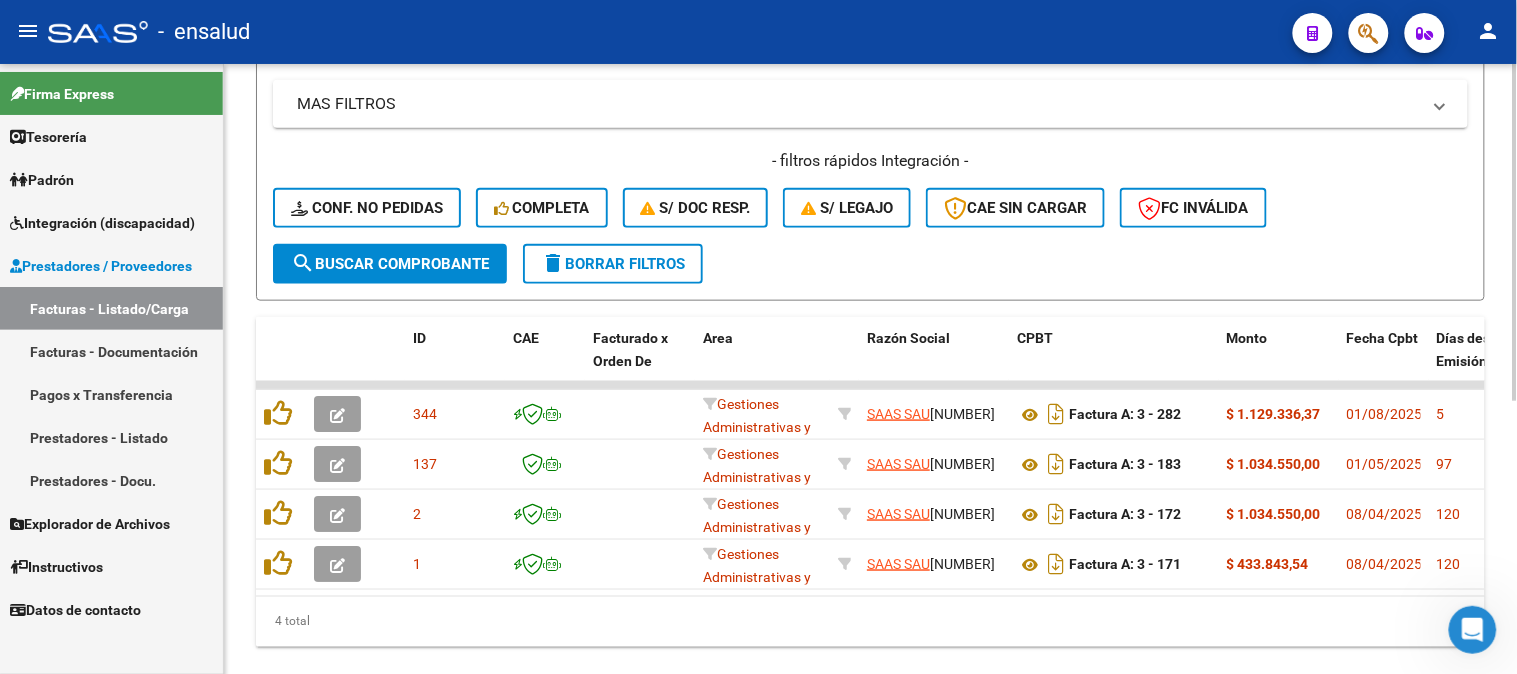 scroll, scrollTop: 494, scrollLeft: 0, axis: vertical 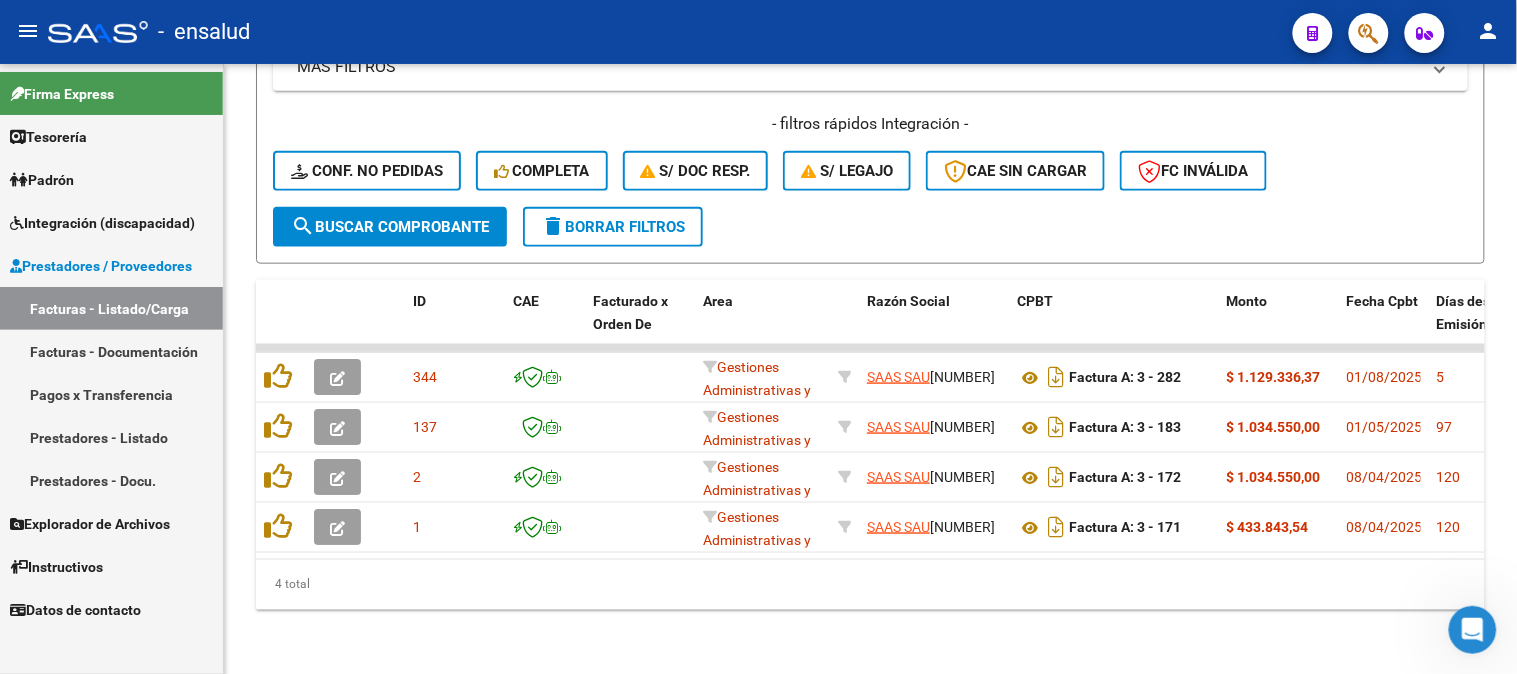 click on "Facturas - Documentación" at bounding box center [111, 351] 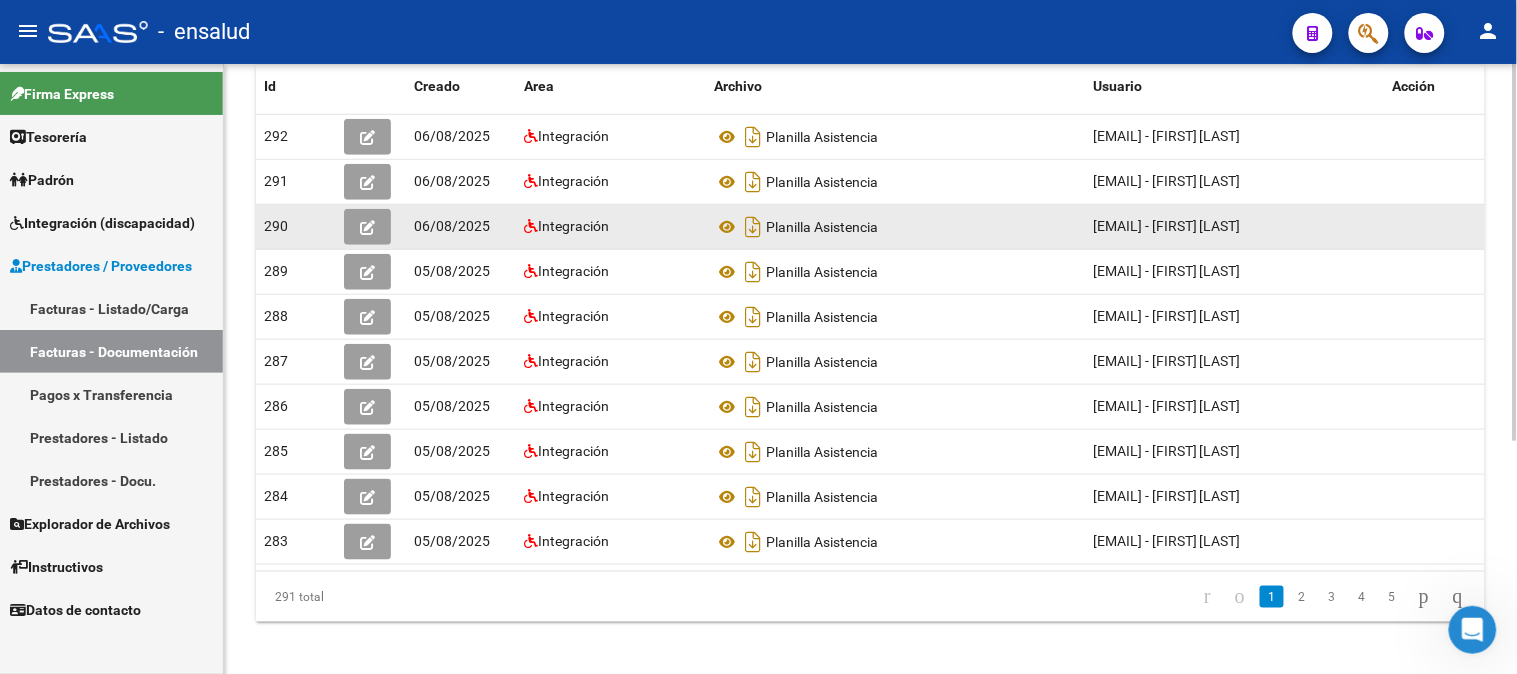 scroll, scrollTop: 375, scrollLeft: 0, axis: vertical 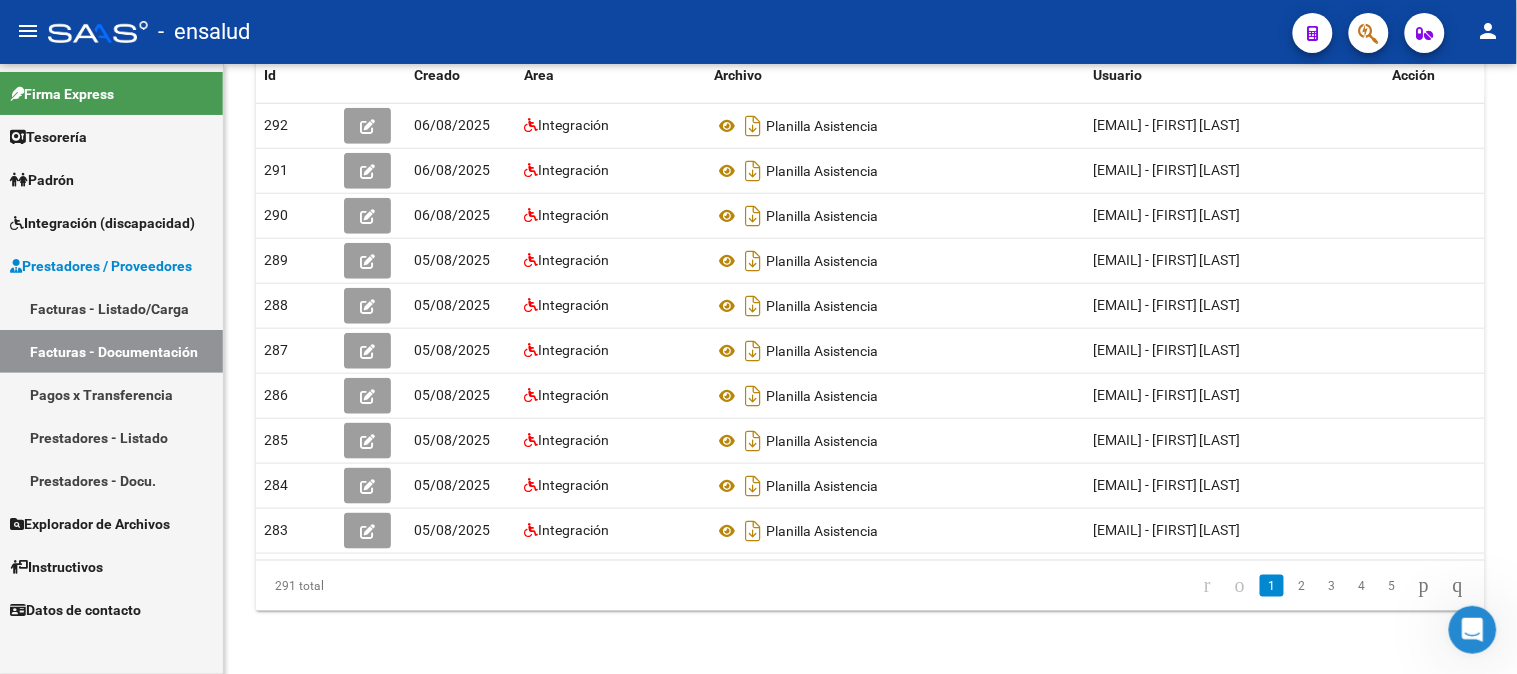 click on "Facturas - Listado/Carga" at bounding box center (111, 308) 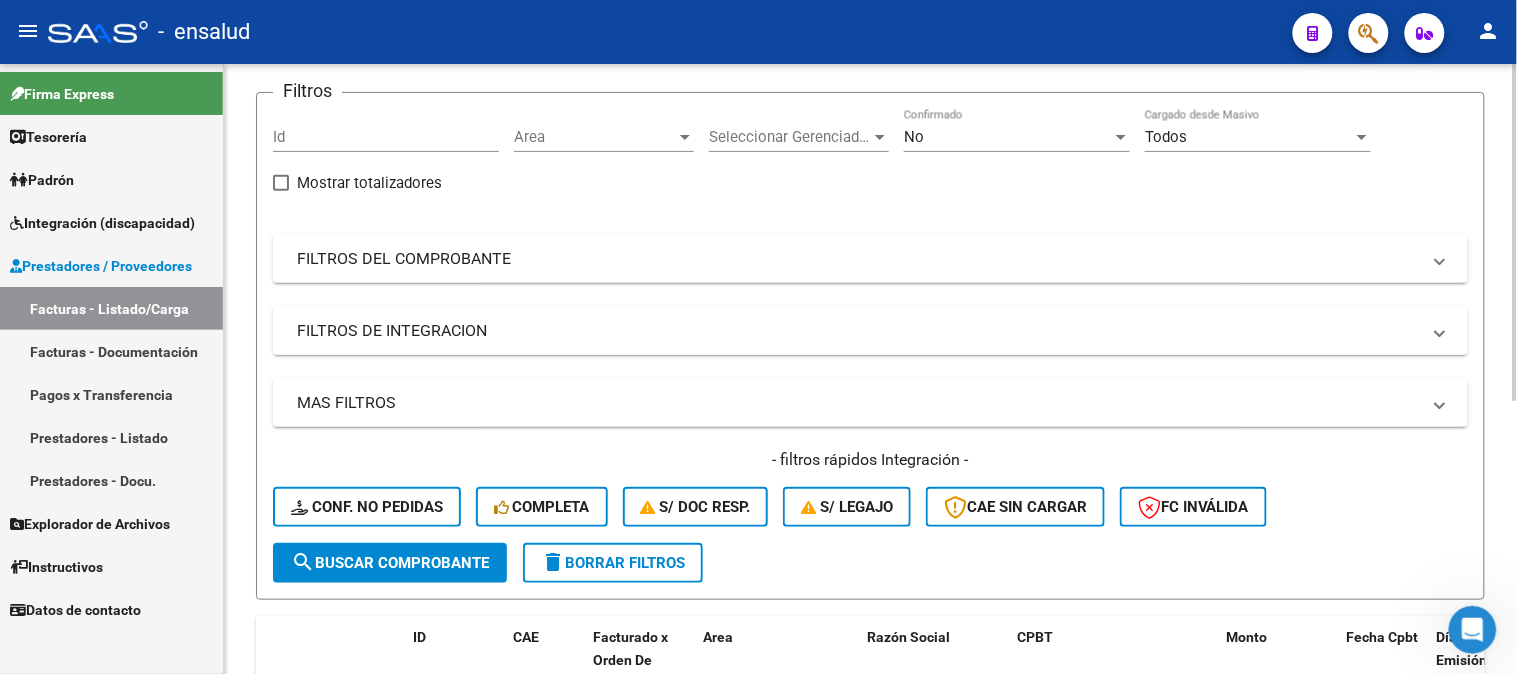 scroll, scrollTop: 111, scrollLeft: 0, axis: vertical 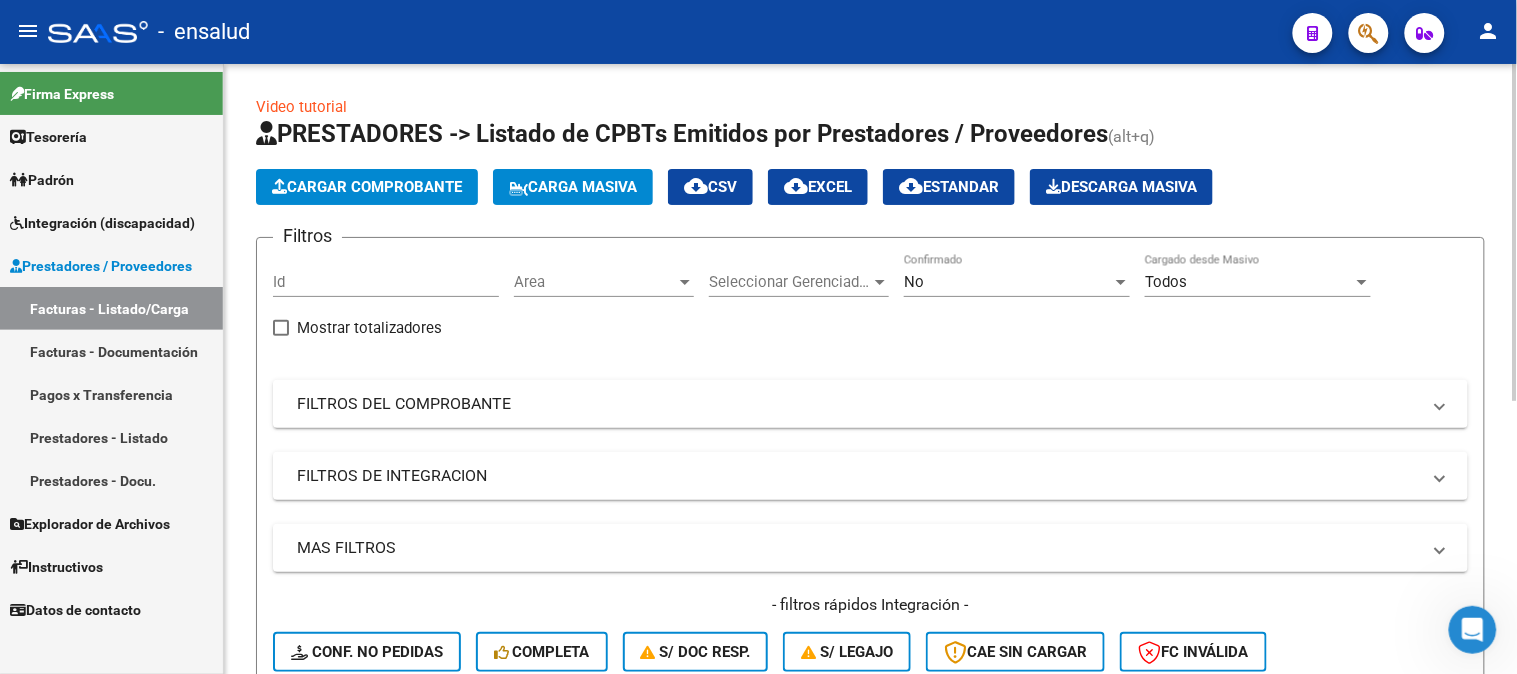 click on "Area" at bounding box center [595, 282] 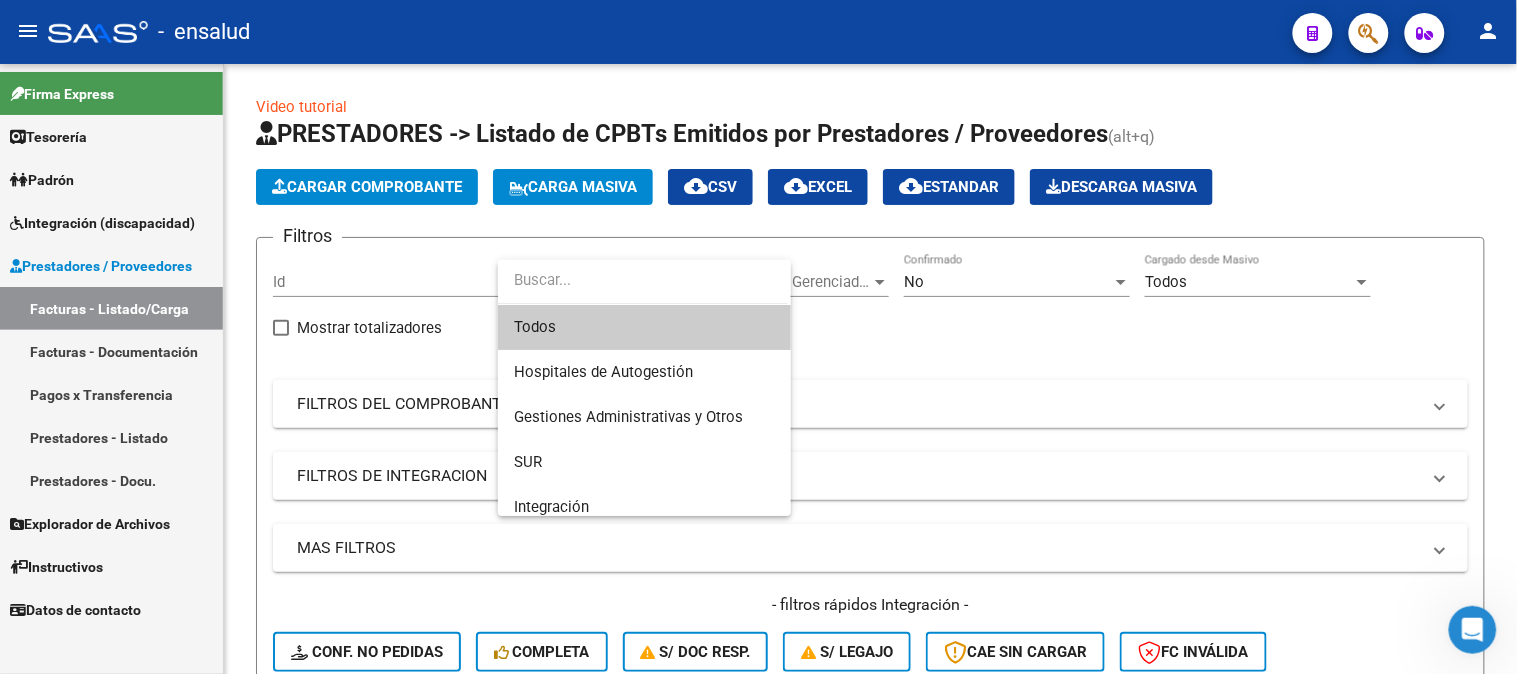 click at bounding box center [758, 337] 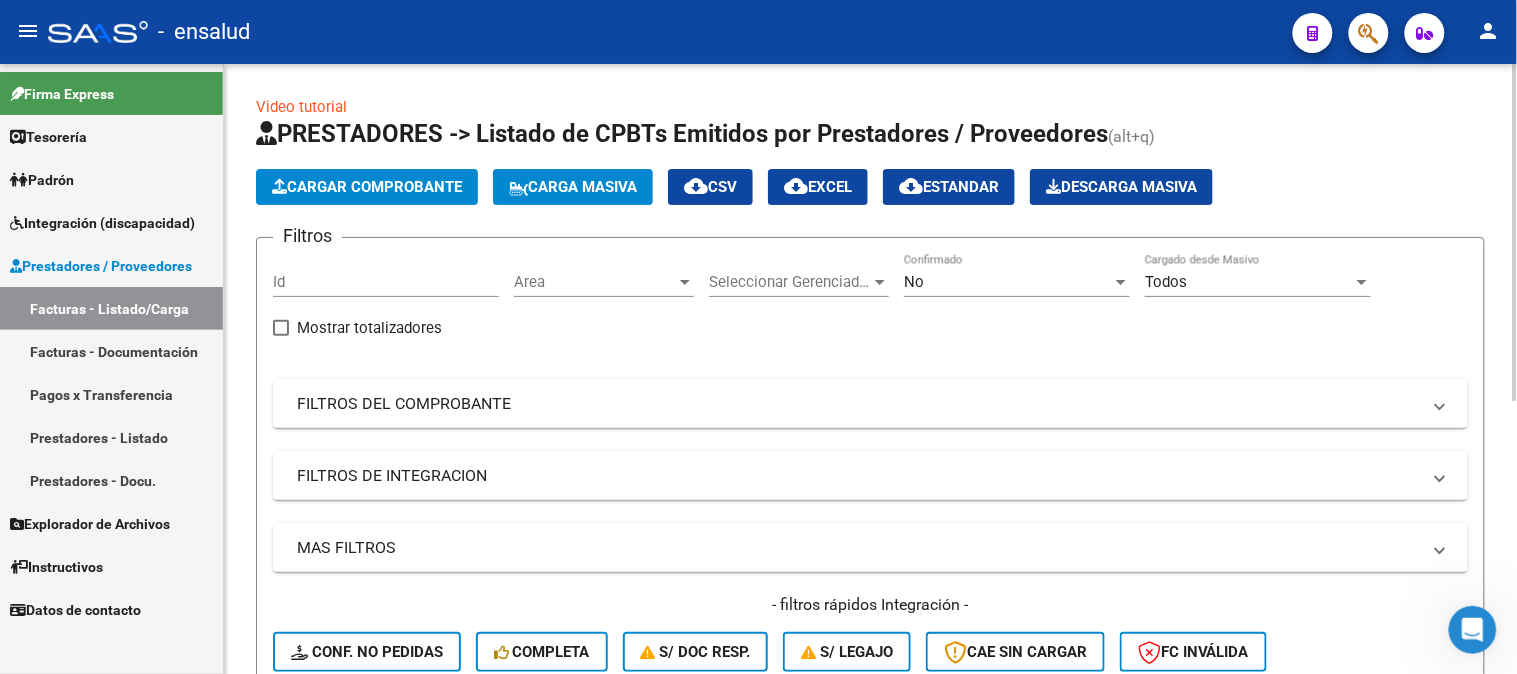 click on "Seleccionar Gerenciador" at bounding box center [790, 282] 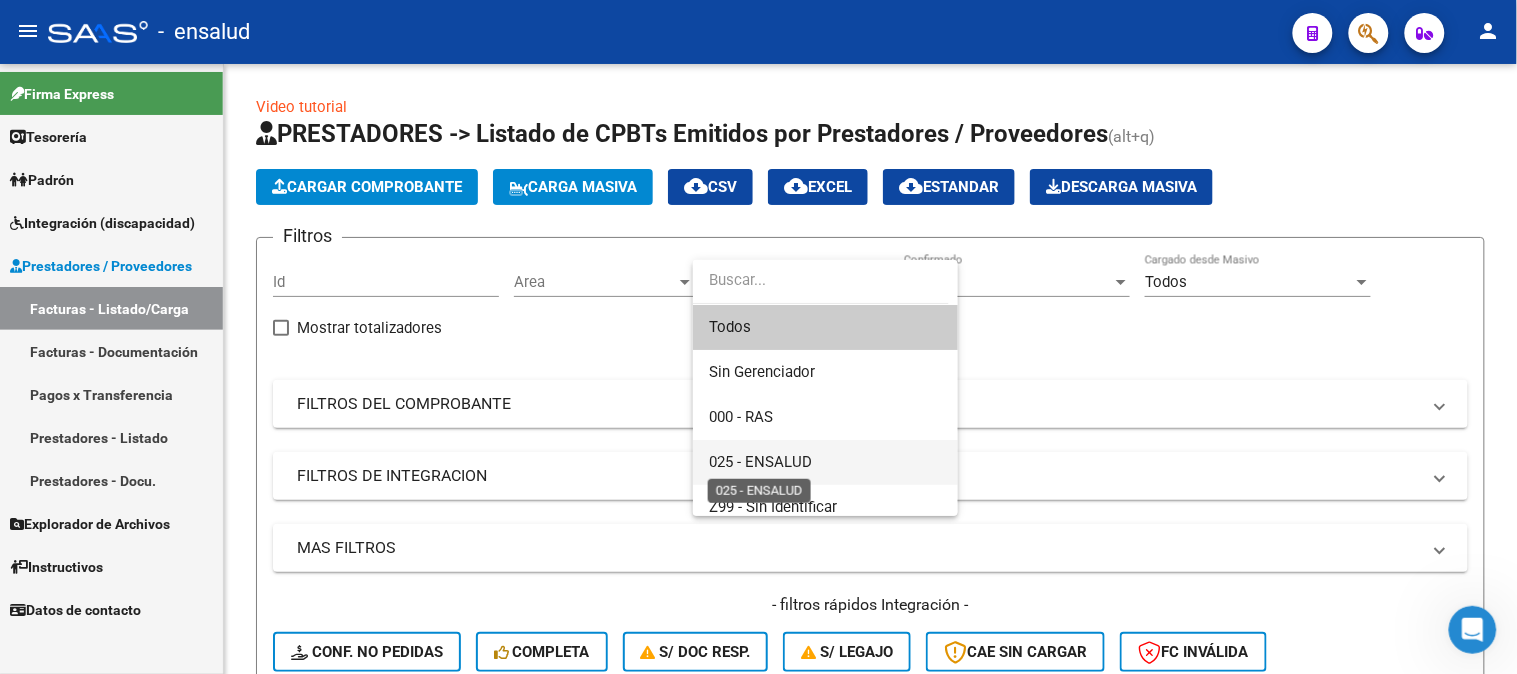 click on "025 - ENSALUD" at bounding box center (760, 462) 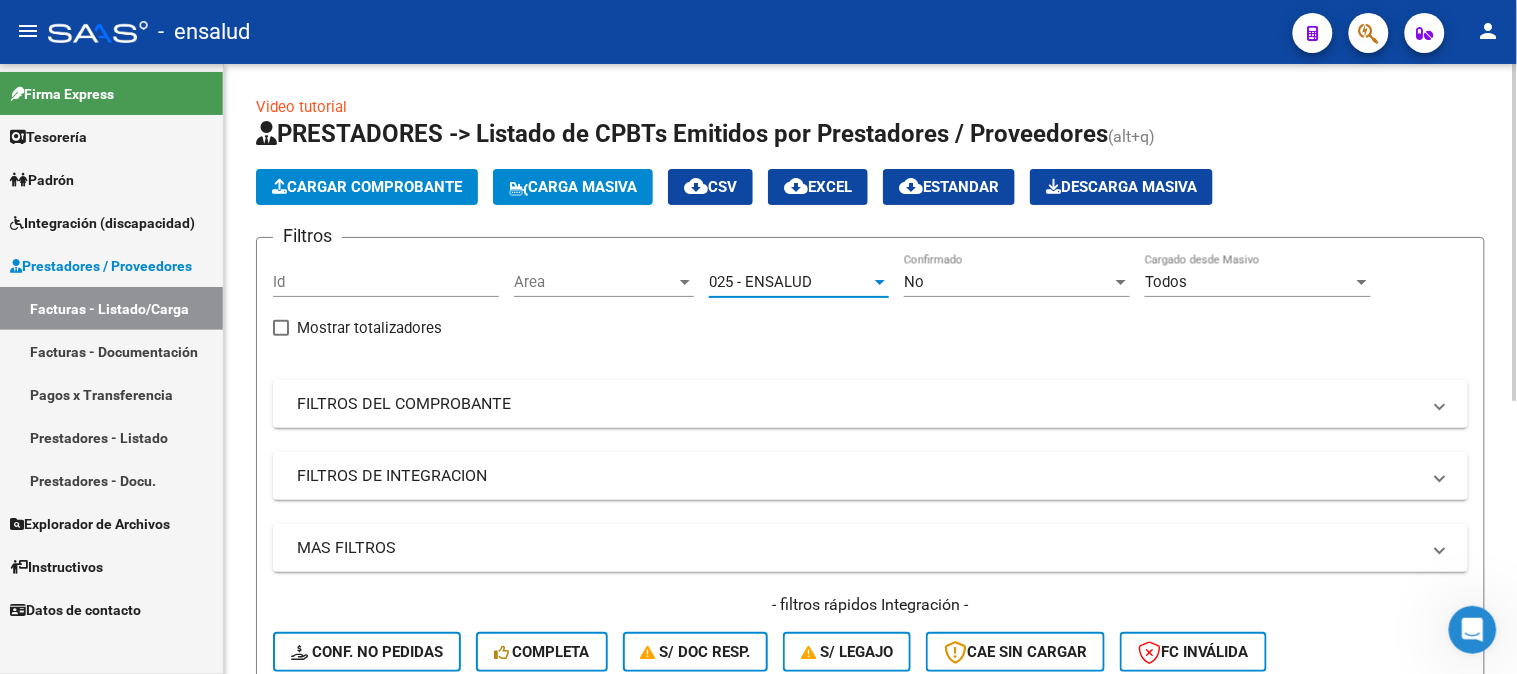 click on "No" at bounding box center (1008, 282) 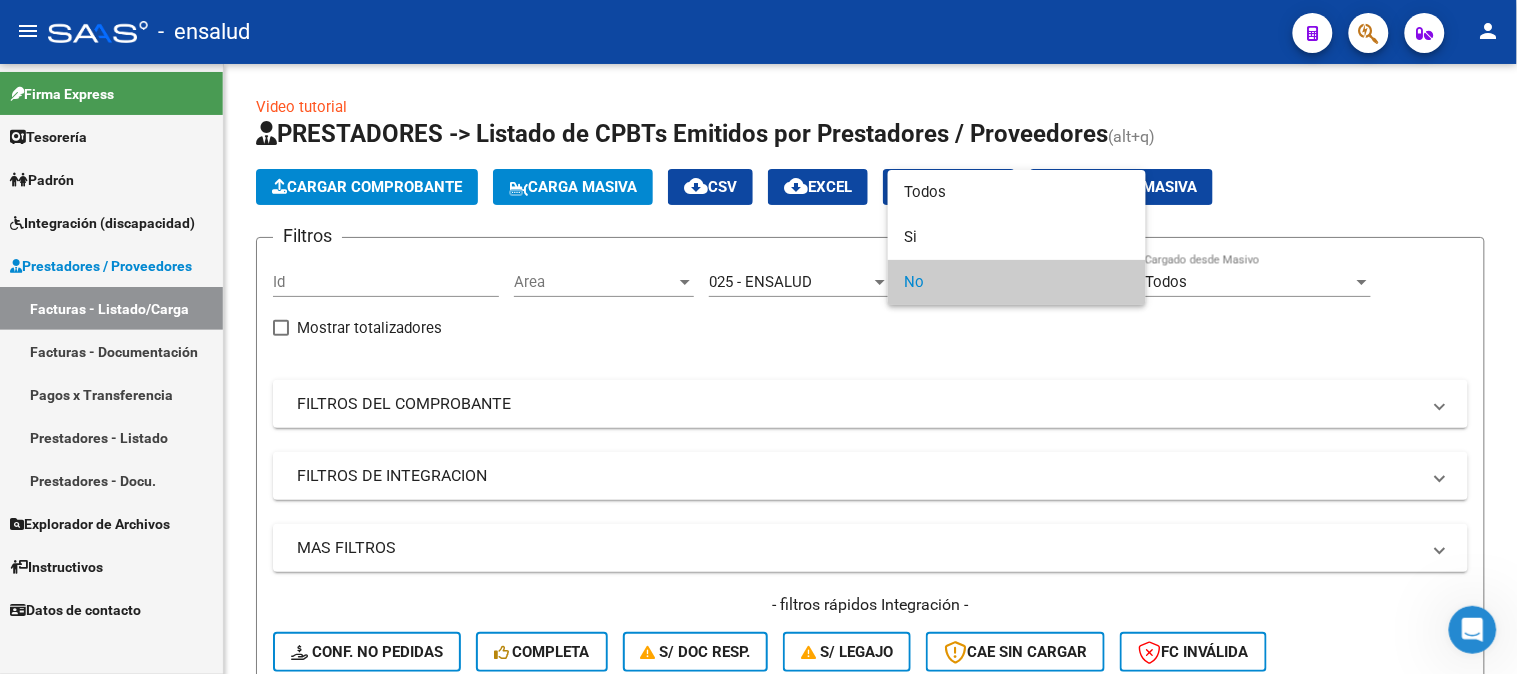 click at bounding box center (758, 337) 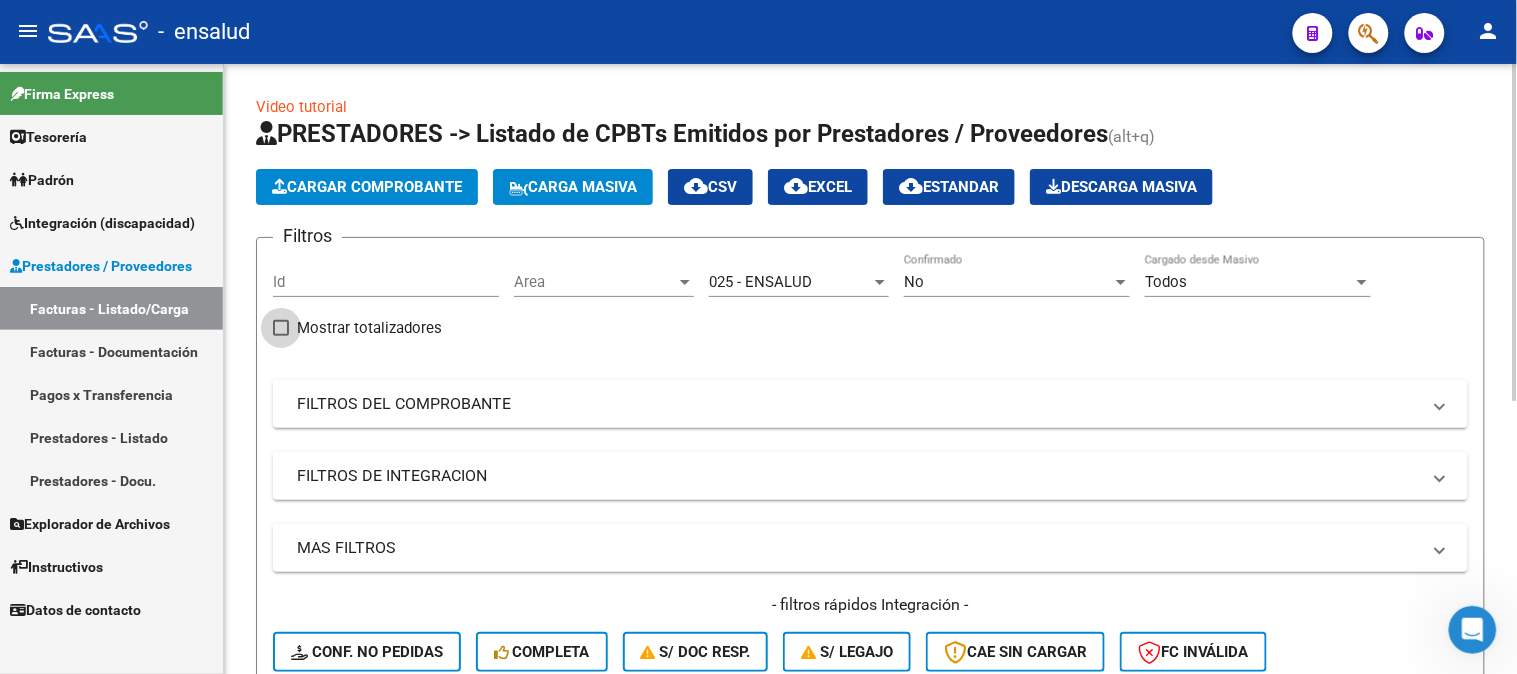click at bounding box center [281, 328] 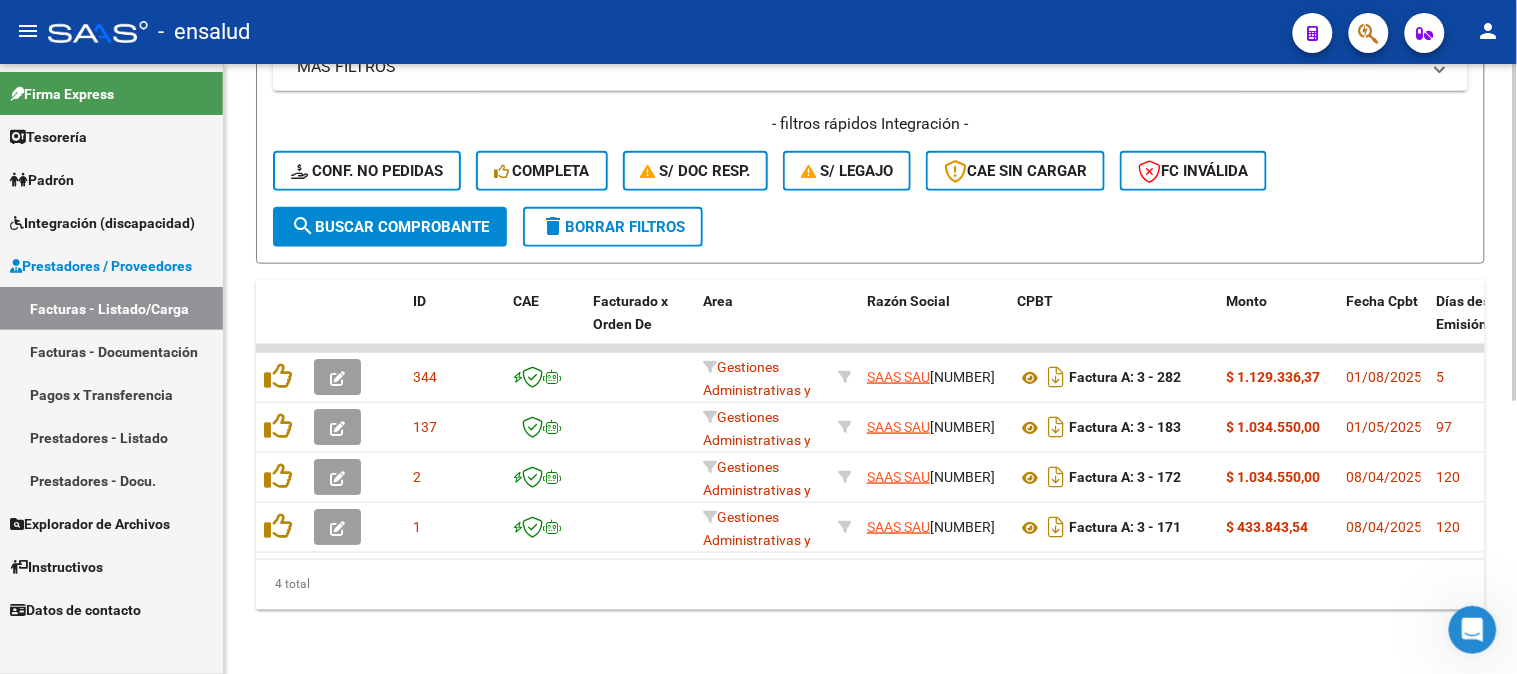 scroll, scrollTop: 494, scrollLeft: 0, axis: vertical 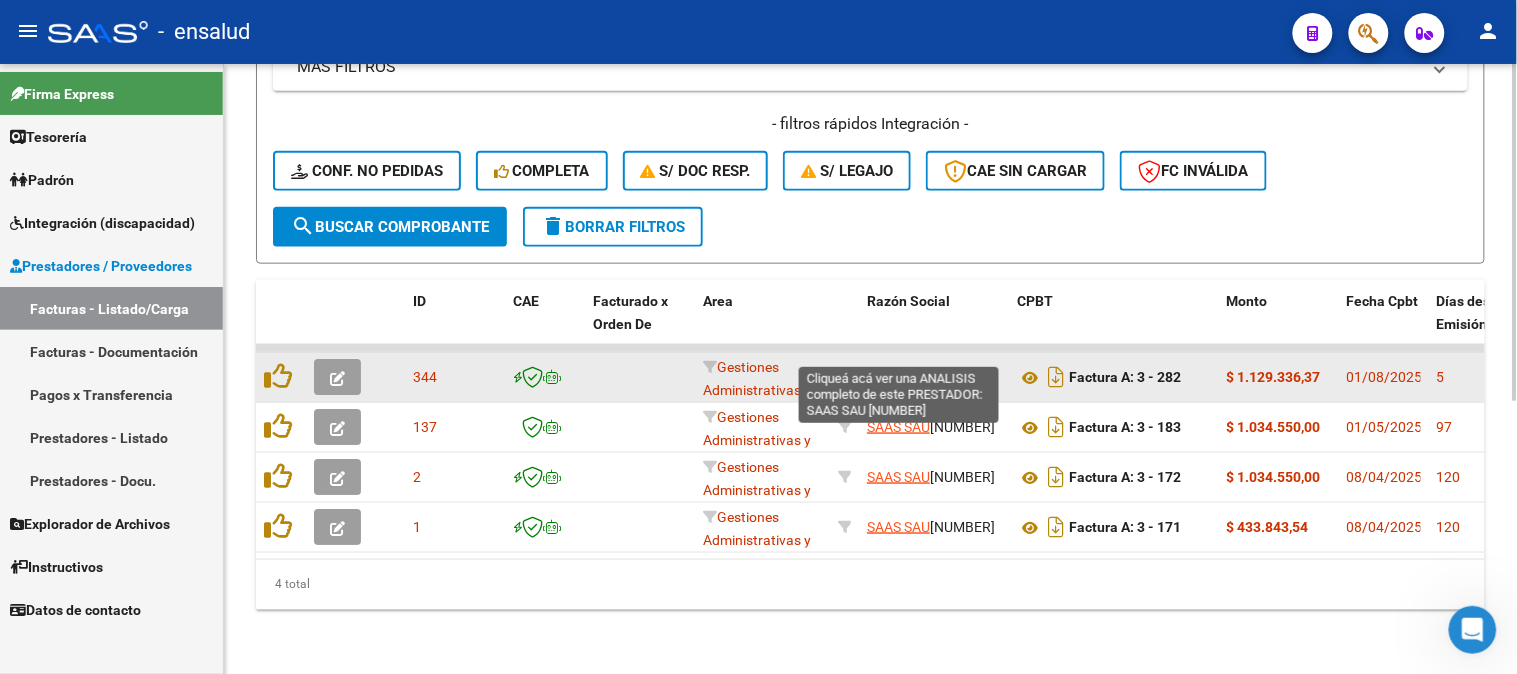 click on "SAAS SAU" 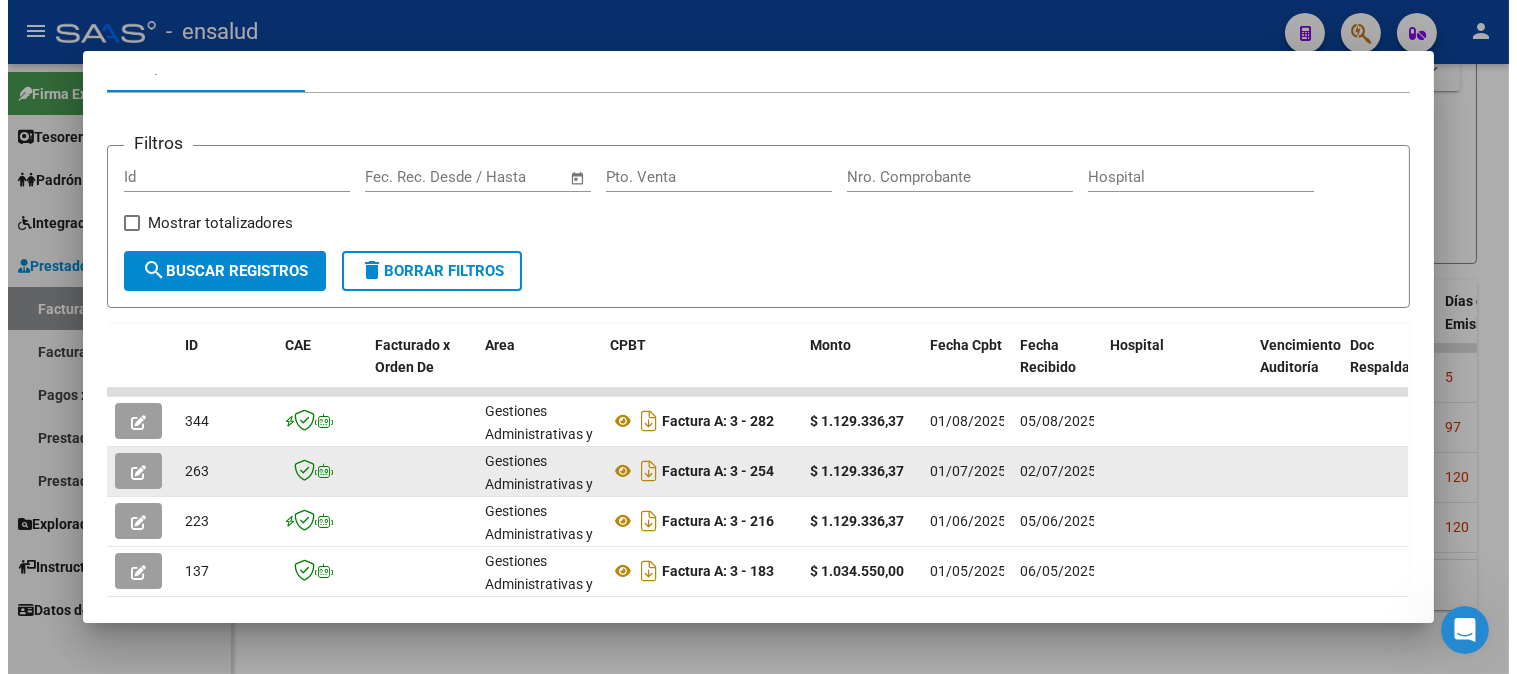scroll, scrollTop: 101, scrollLeft: 0, axis: vertical 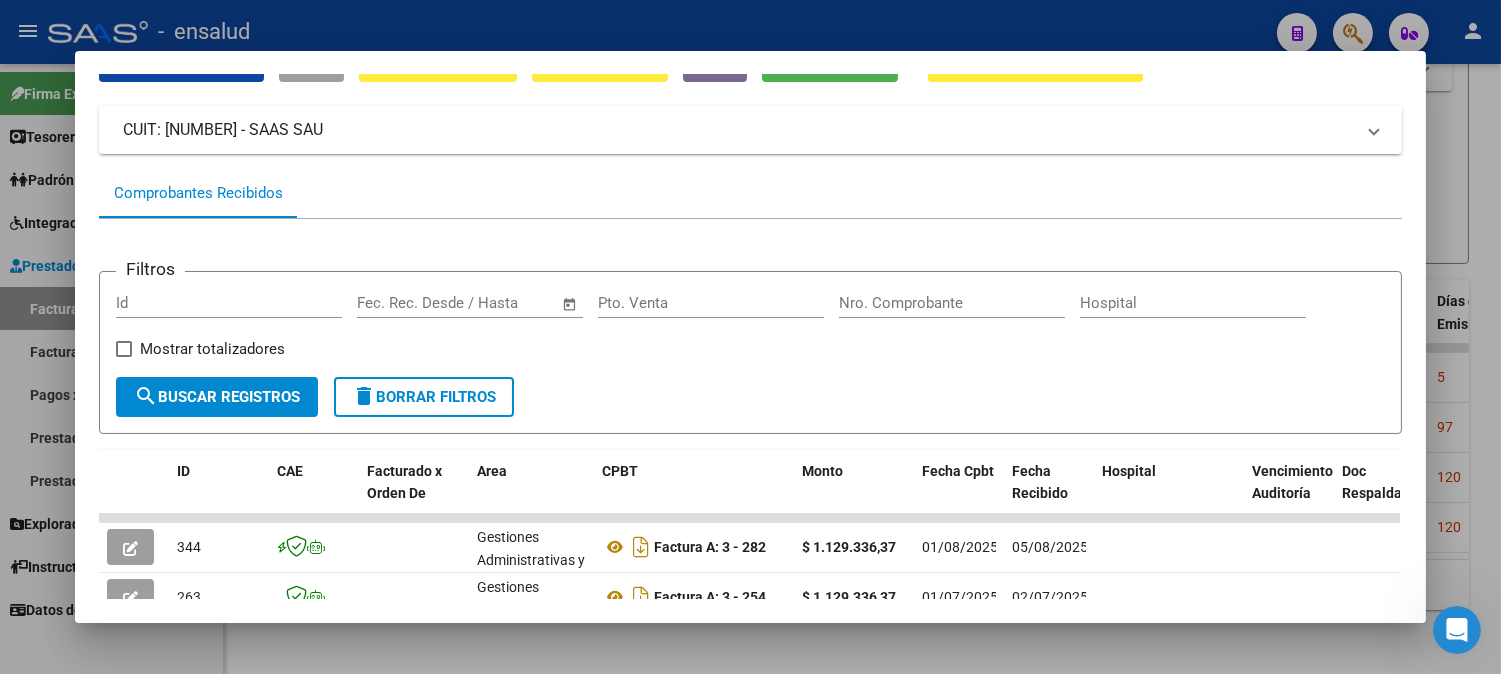click at bounding box center (750, 337) 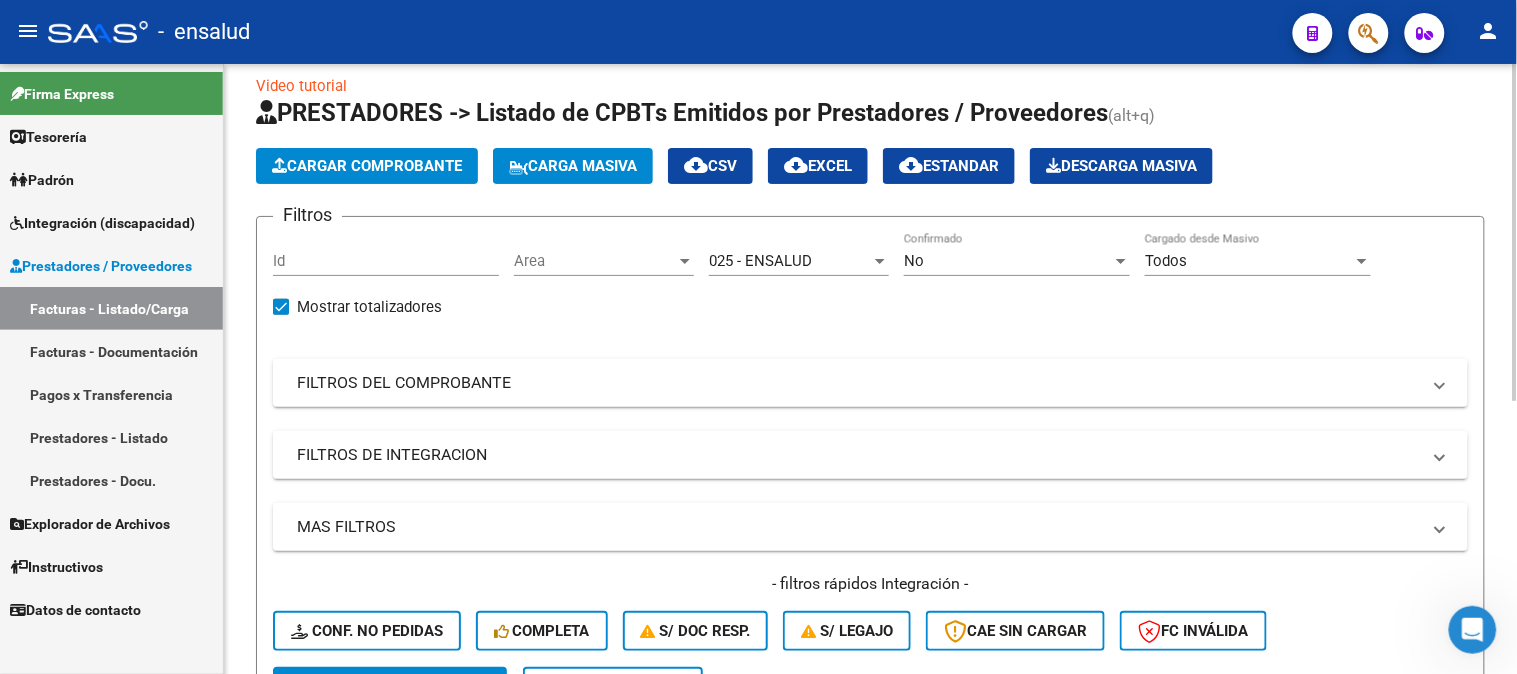 scroll, scrollTop: 0, scrollLeft: 0, axis: both 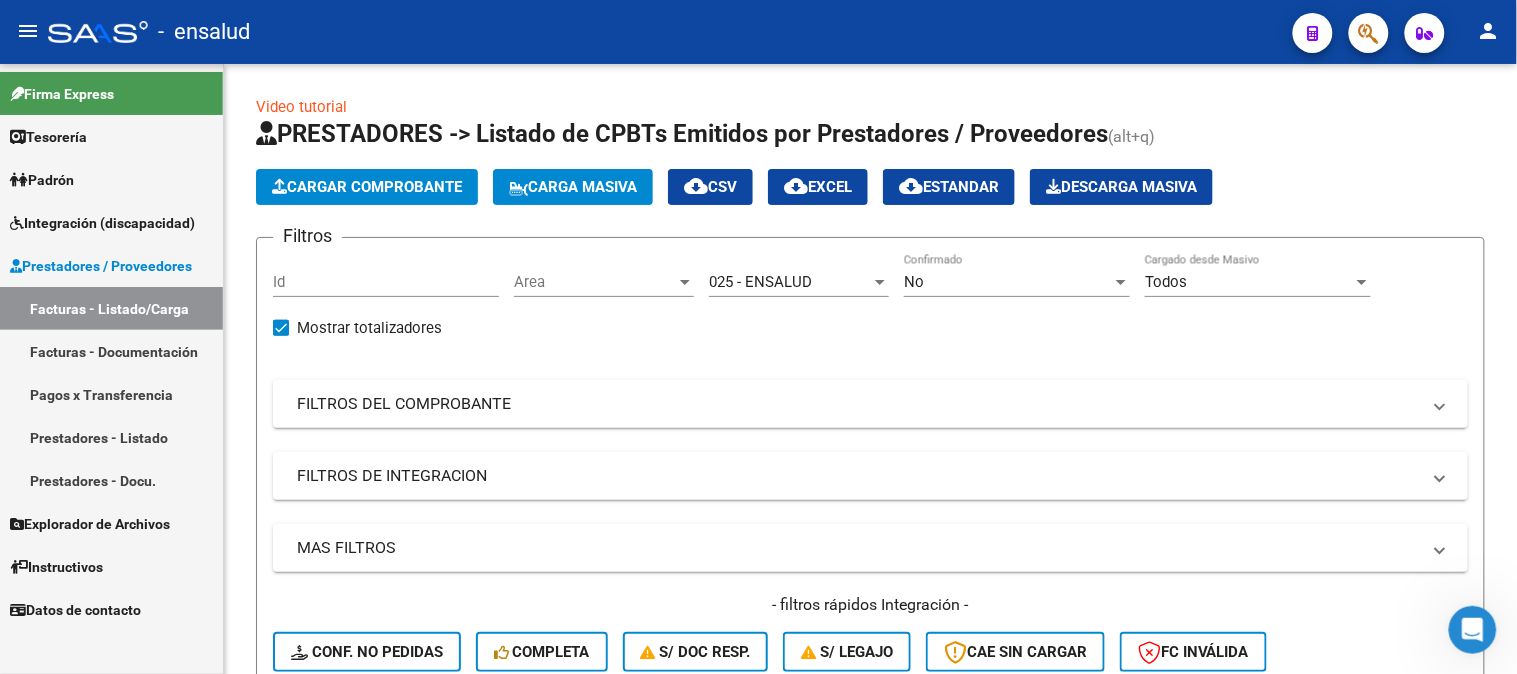 click on "Facturas - Documentación" at bounding box center (111, 351) 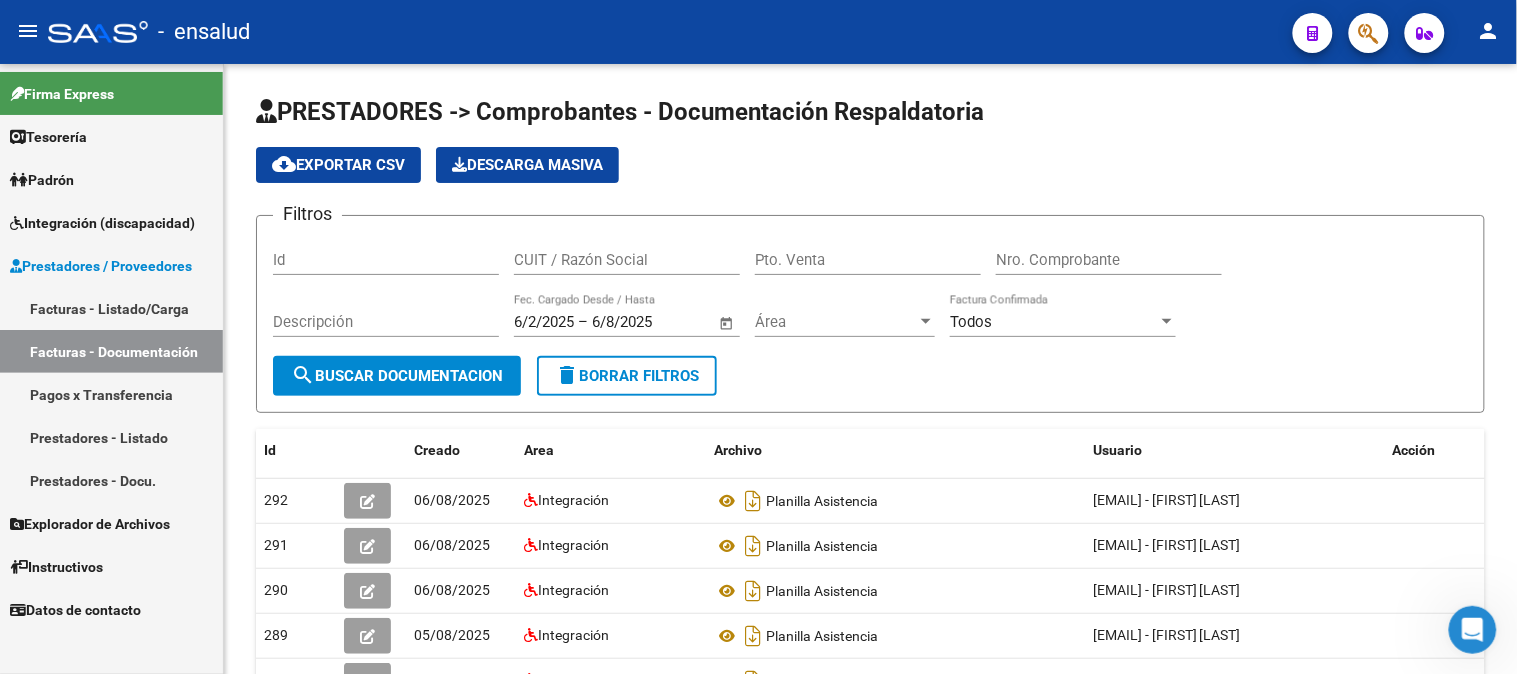 click on "Facturas - Listado/Carga" at bounding box center (111, 308) 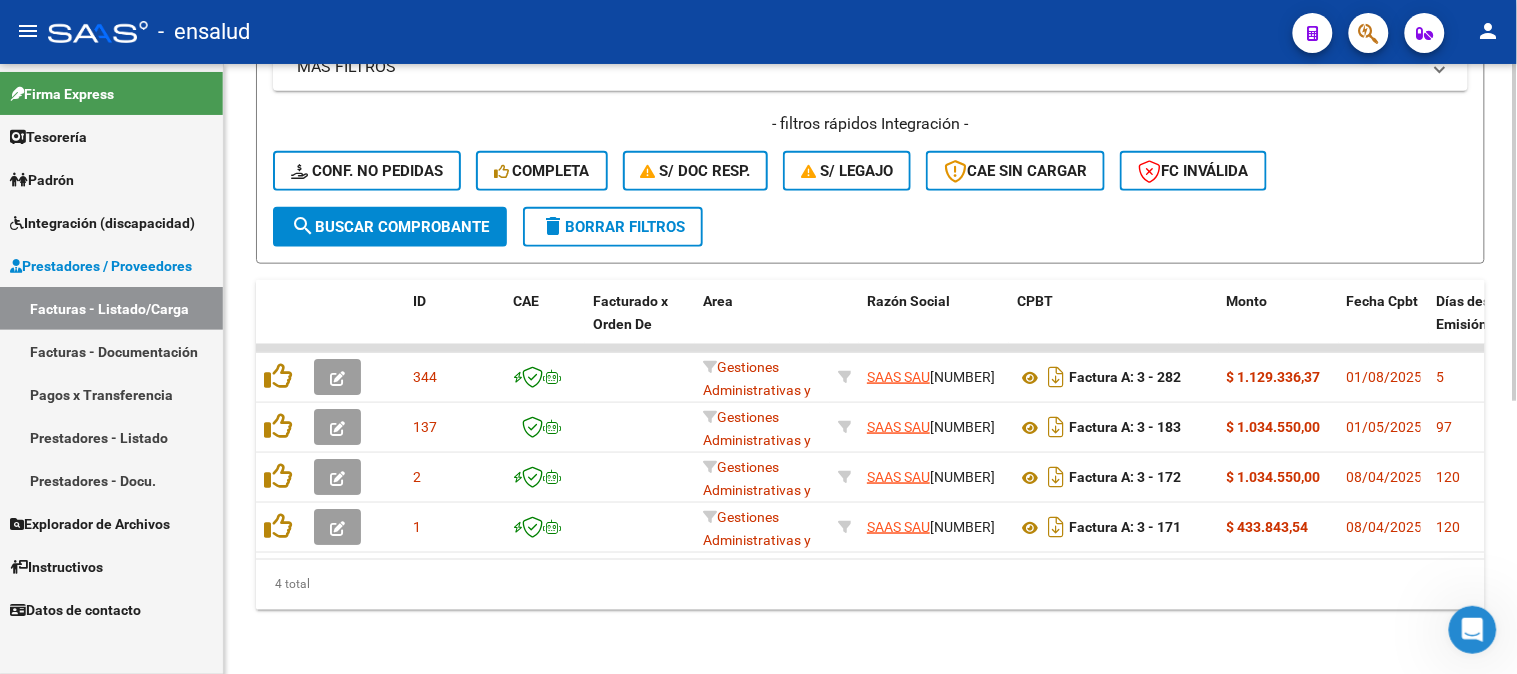 scroll, scrollTop: 494, scrollLeft: 0, axis: vertical 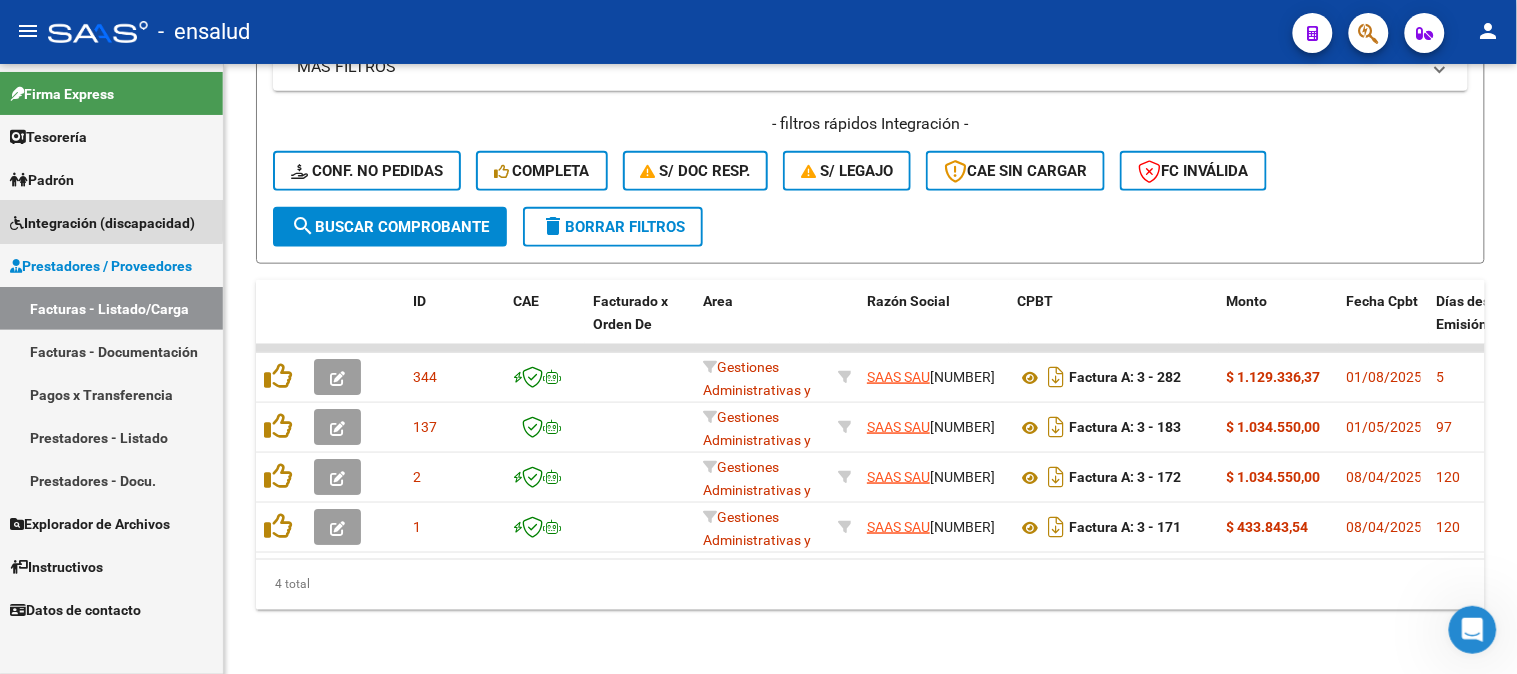 click on "Integración (discapacidad)" at bounding box center [102, 223] 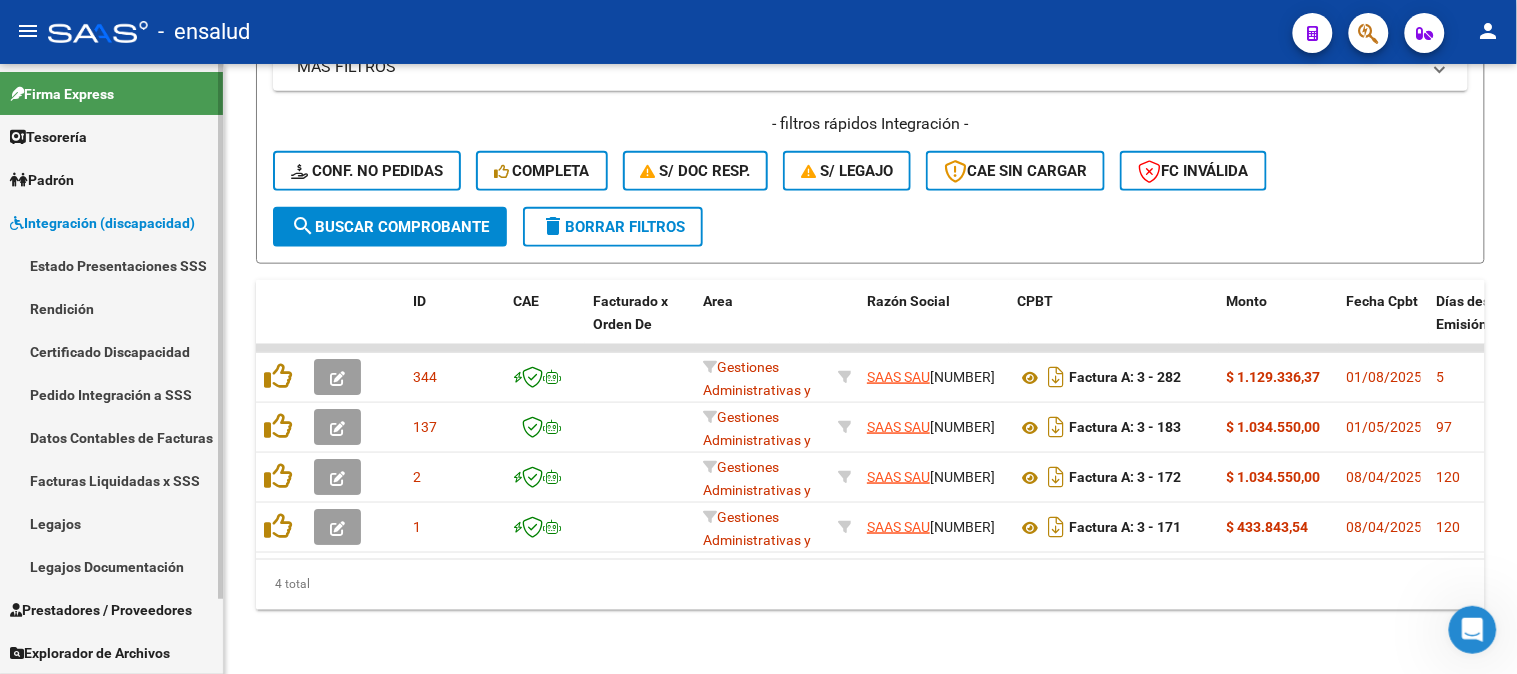 scroll, scrollTop: 85, scrollLeft: 0, axis: vertical 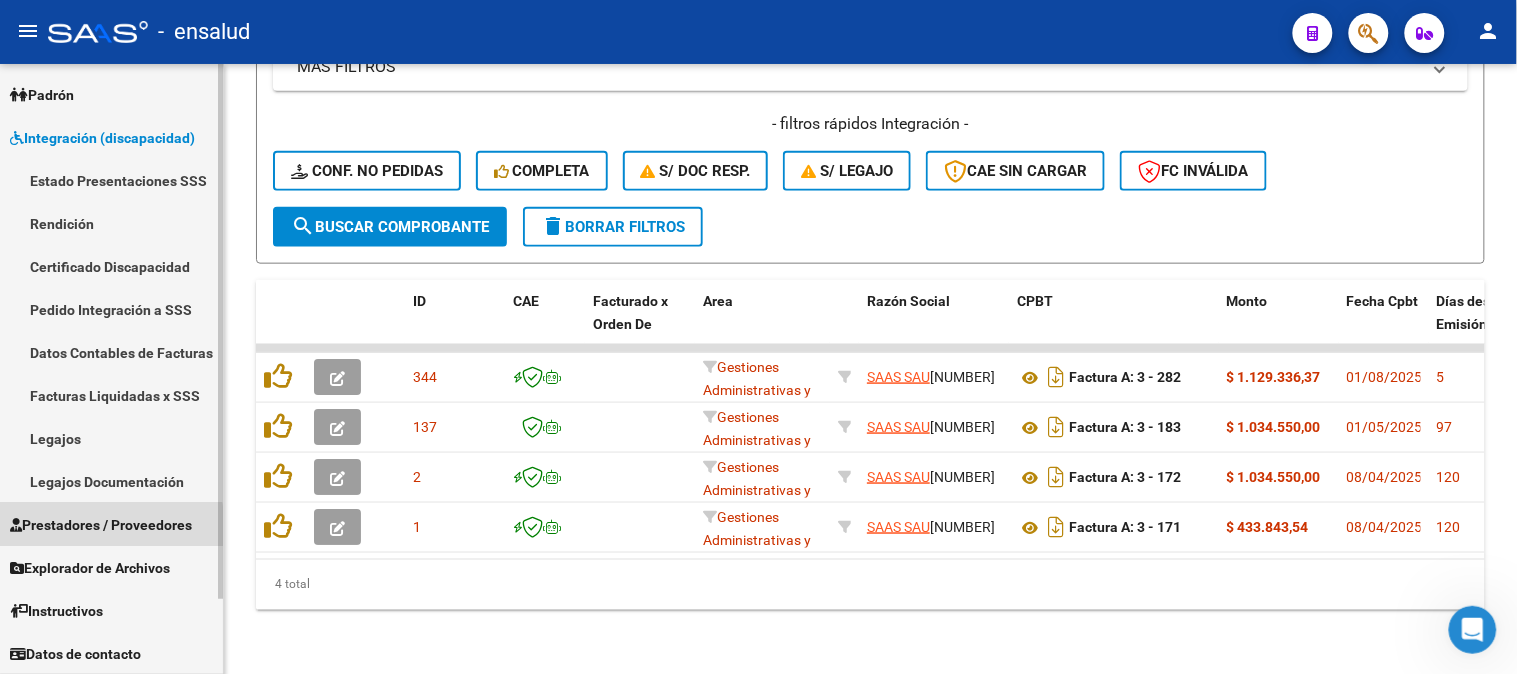 click on "Prestadores / Proveedores" at bounding box center (101, 525) 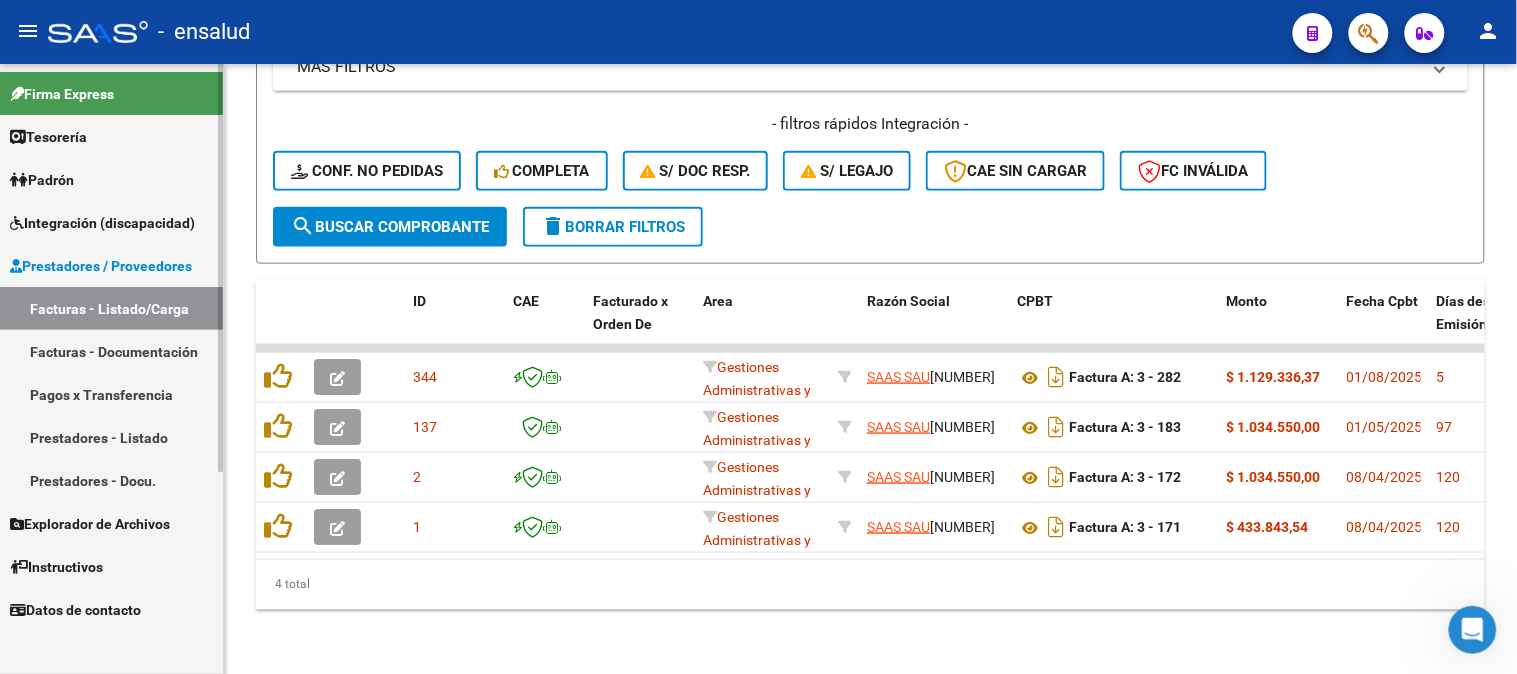 scroll, scrollTop: 0, scrollLeft: 0, axis: both 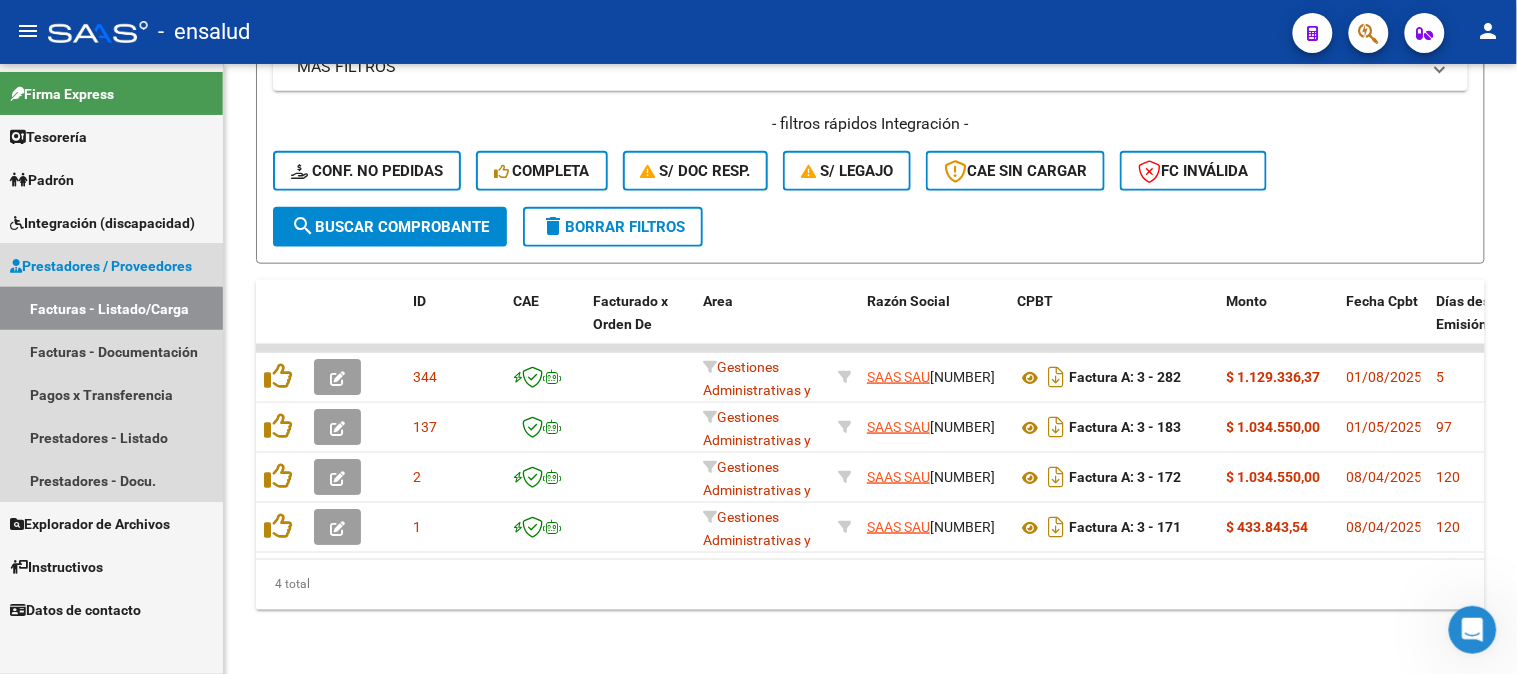 click on "Facturas - Listado/Carga" at bounding box center [111, 308] 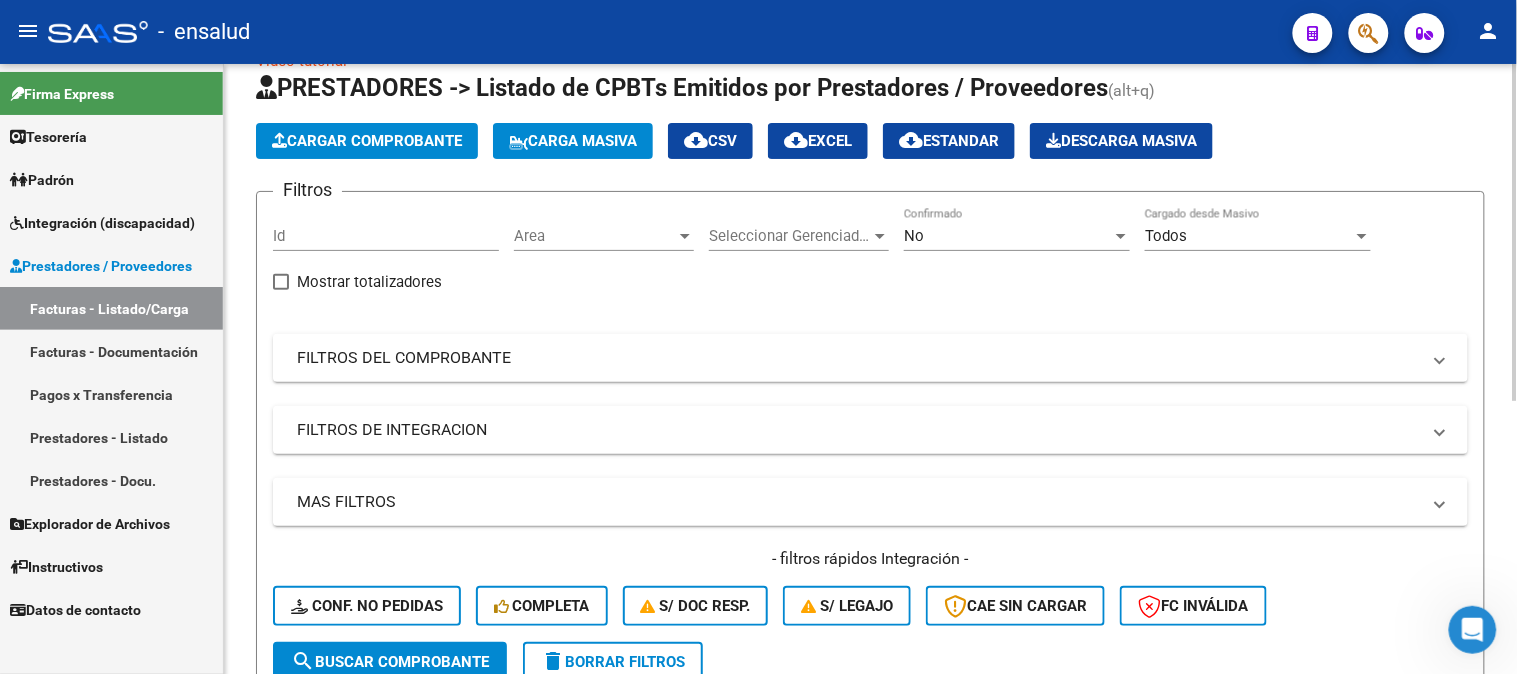 scroll, scrollTop: 0, scrollLeft: 0, axis: both 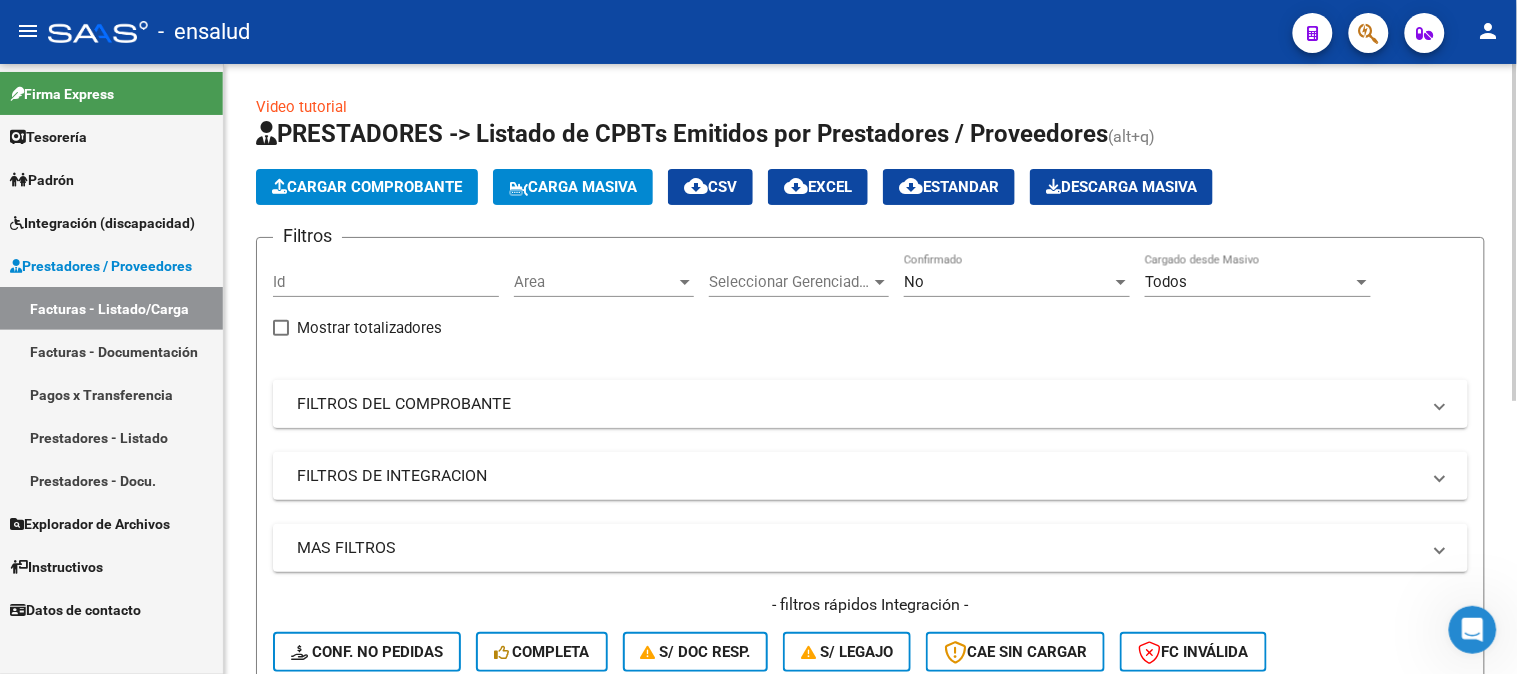 click on "FILTROS DEL COMPROBANTE" at bounding box center [858, 404] 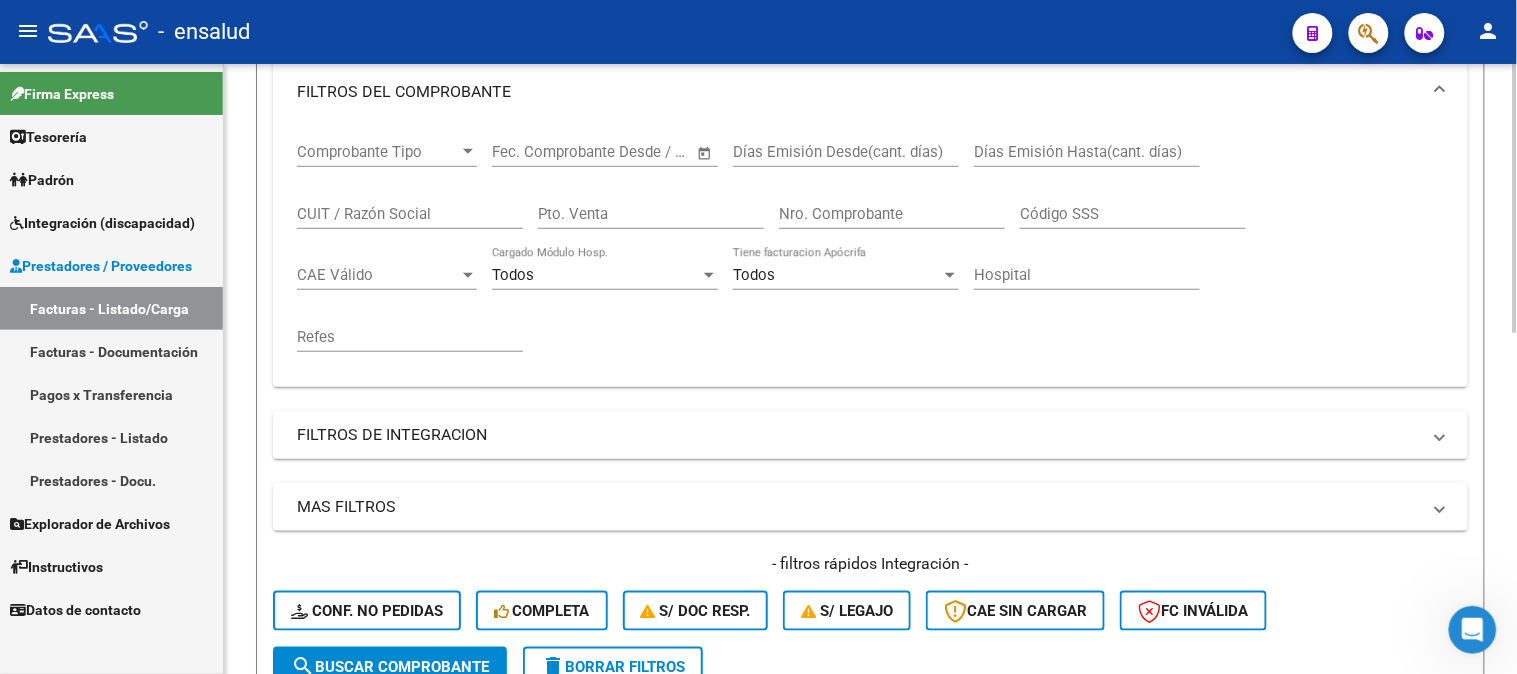 scroll, scrollTop: 444, scrollLeft: 0, axis: vertical 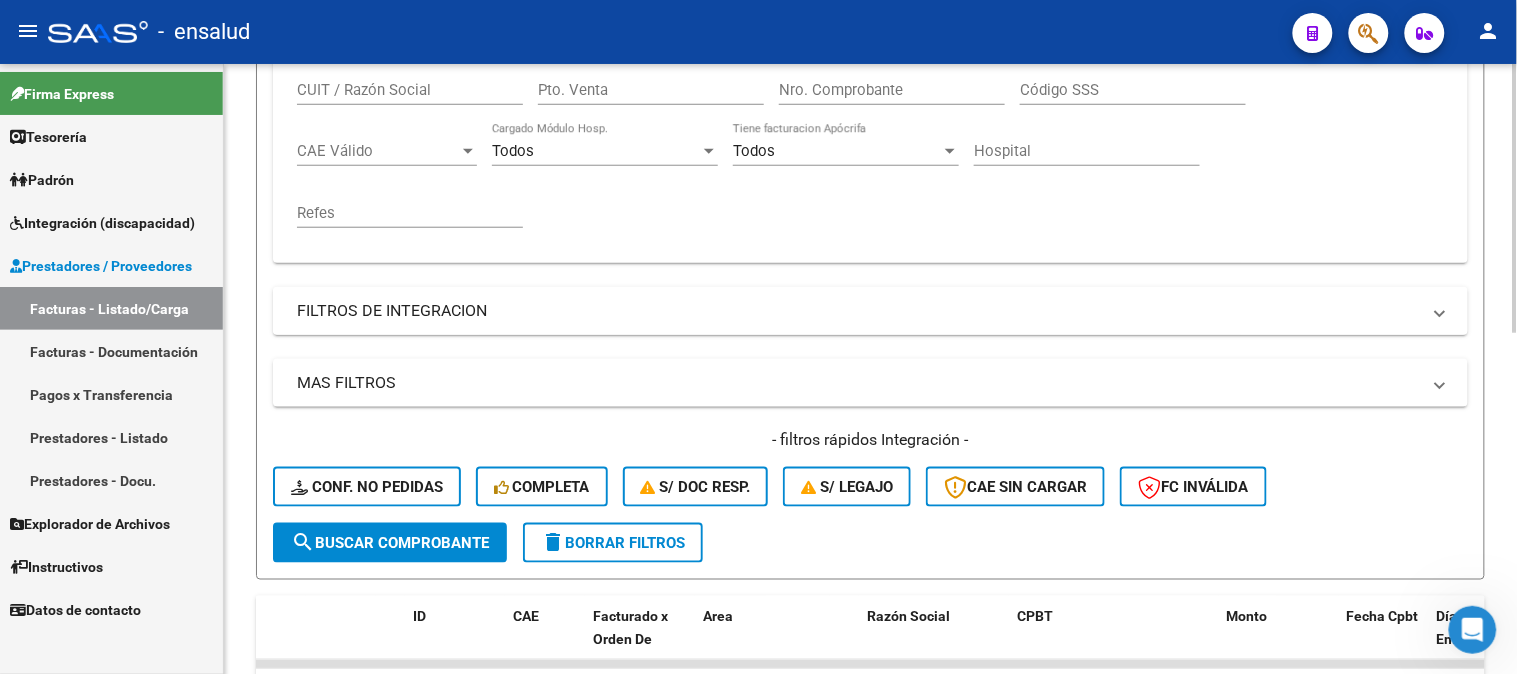click on "FILTROS DE INTEGRACION" at bounding box center (858, 311) 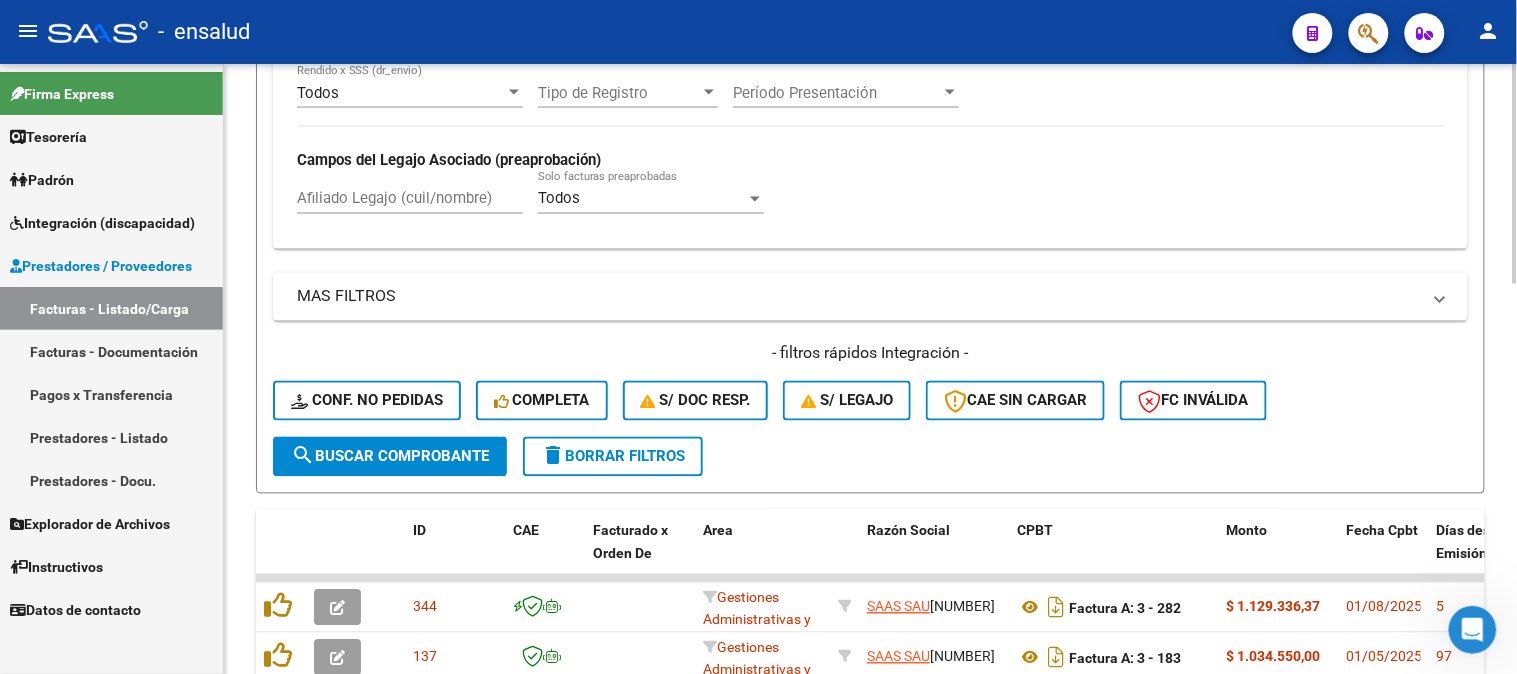 scroll, scrollTop: 888, scrollLeft: 0, axis: vertical 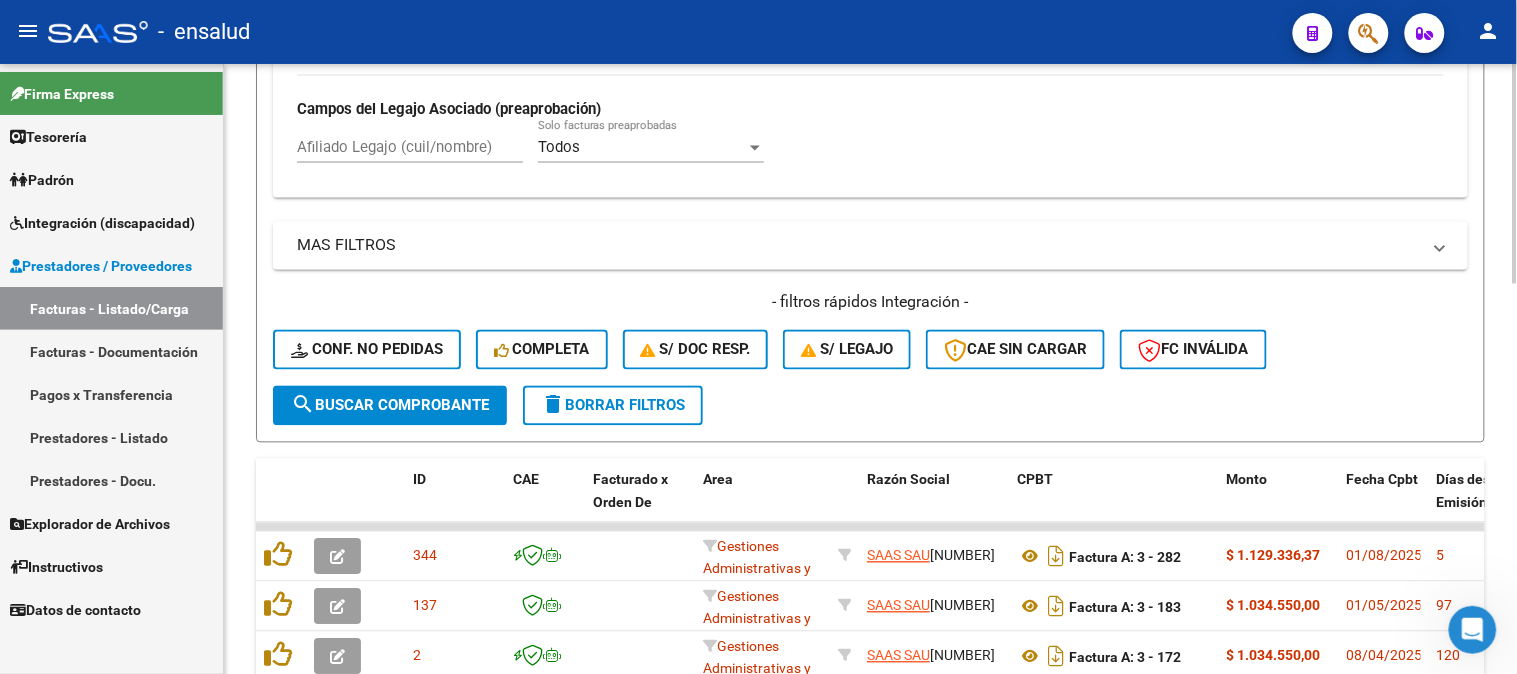 click on "MAS FILTROS" at bounding box center (858, 246) 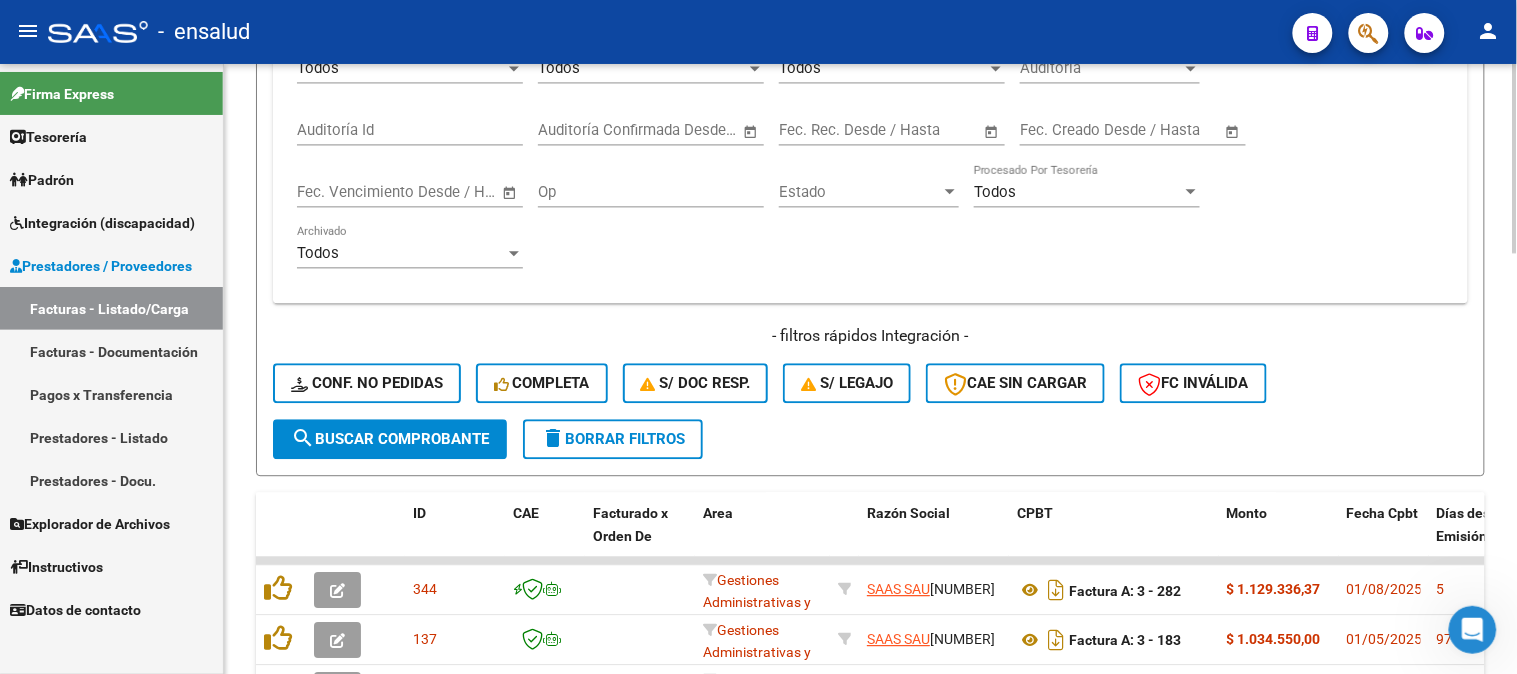 scroll, scrollTop: 1222, scrollLeft: 0, axis: vertical 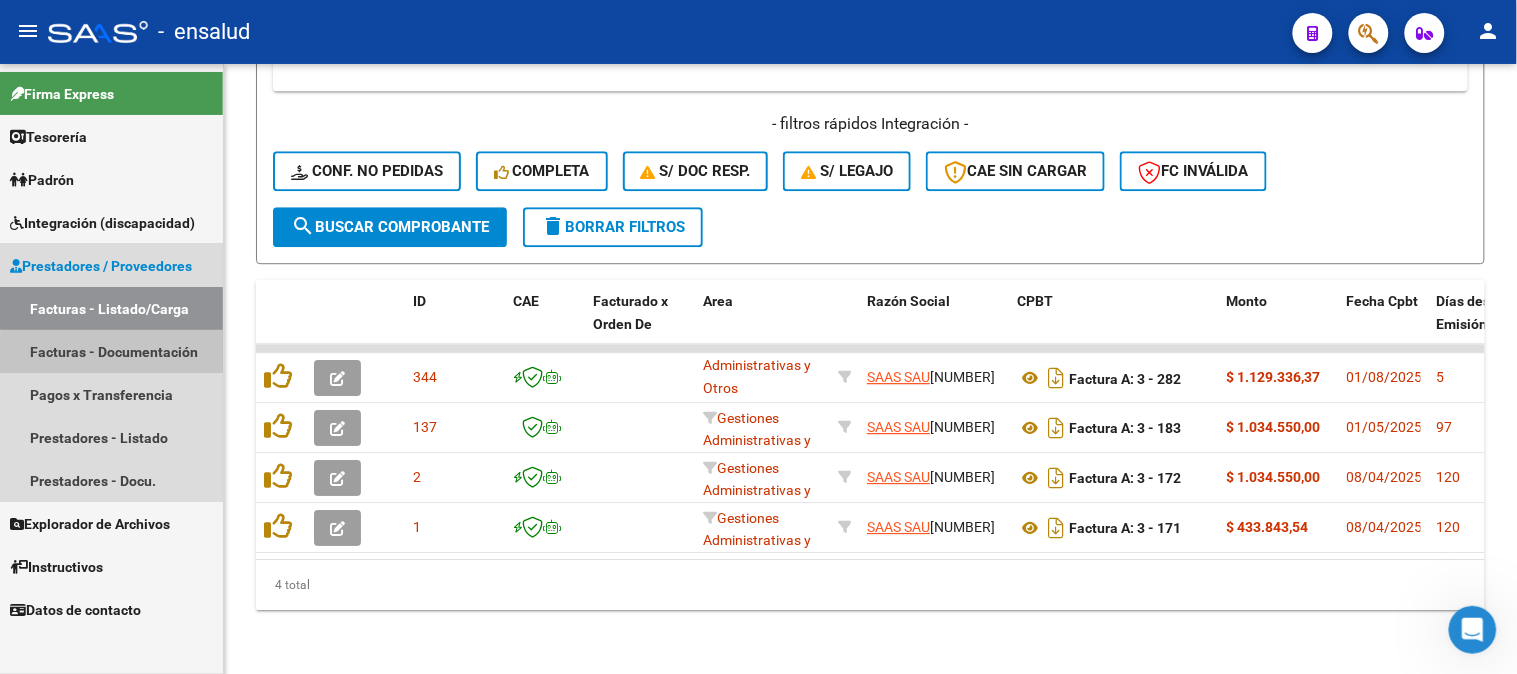 click on "Facturas - Documentación" at bounding box center [111, 351] 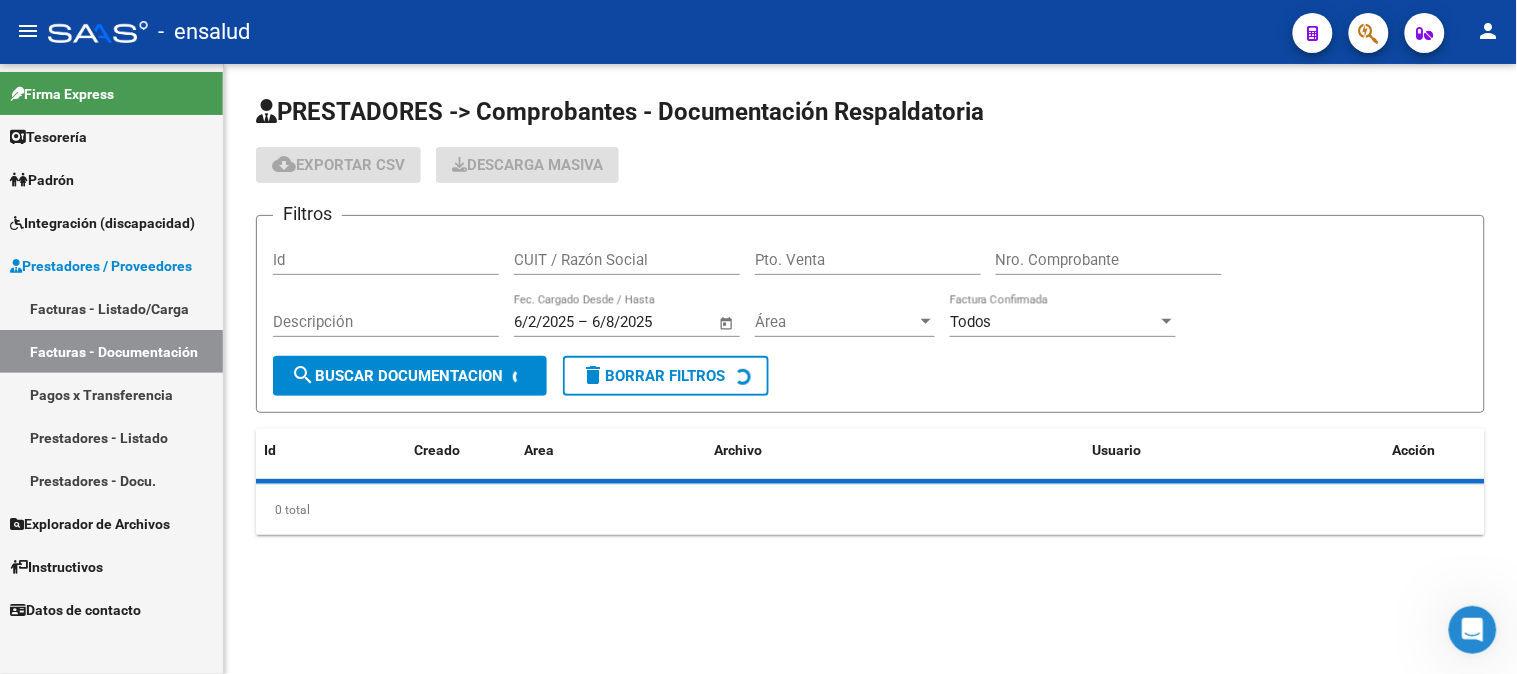 scroll, scrollTop: 0, scrollLeft: 0, axis: both 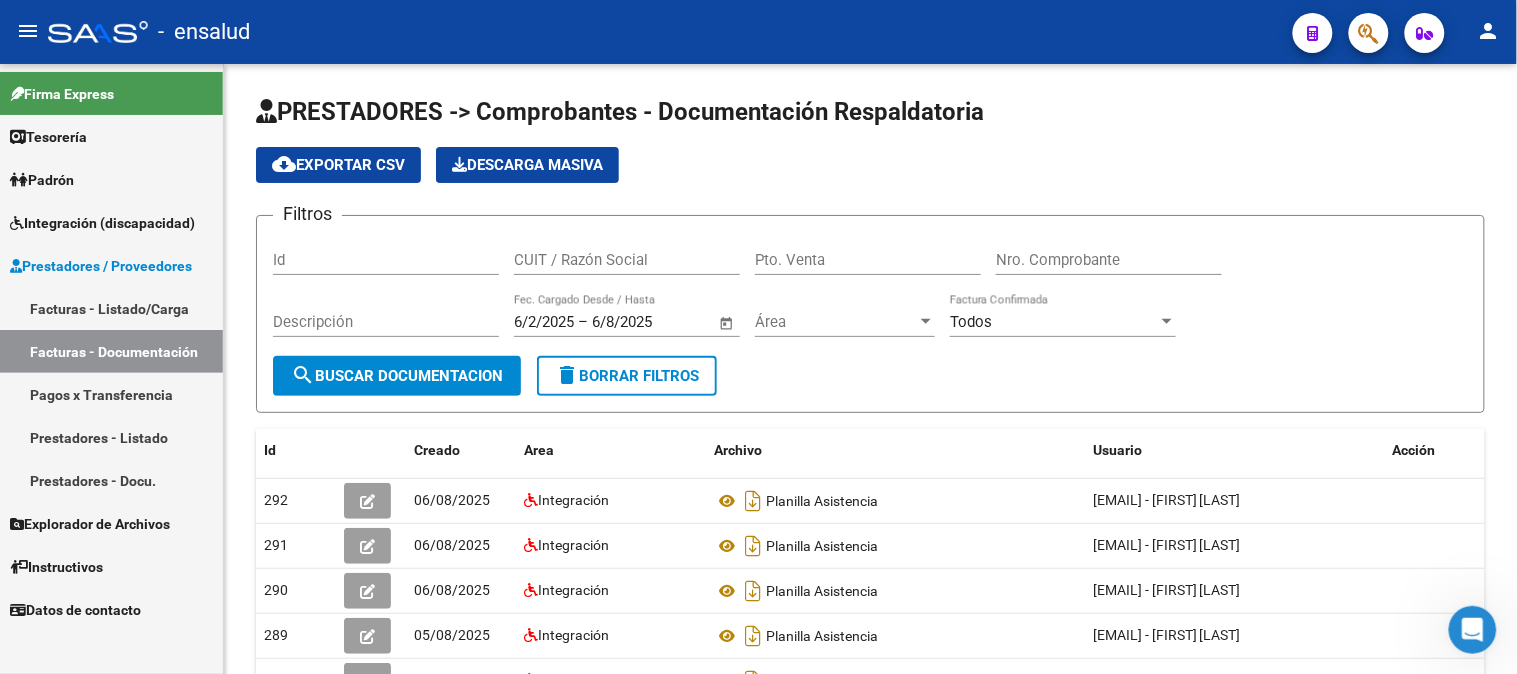 click on "Facturas - Documentación" at bounding box center (111, 351) 